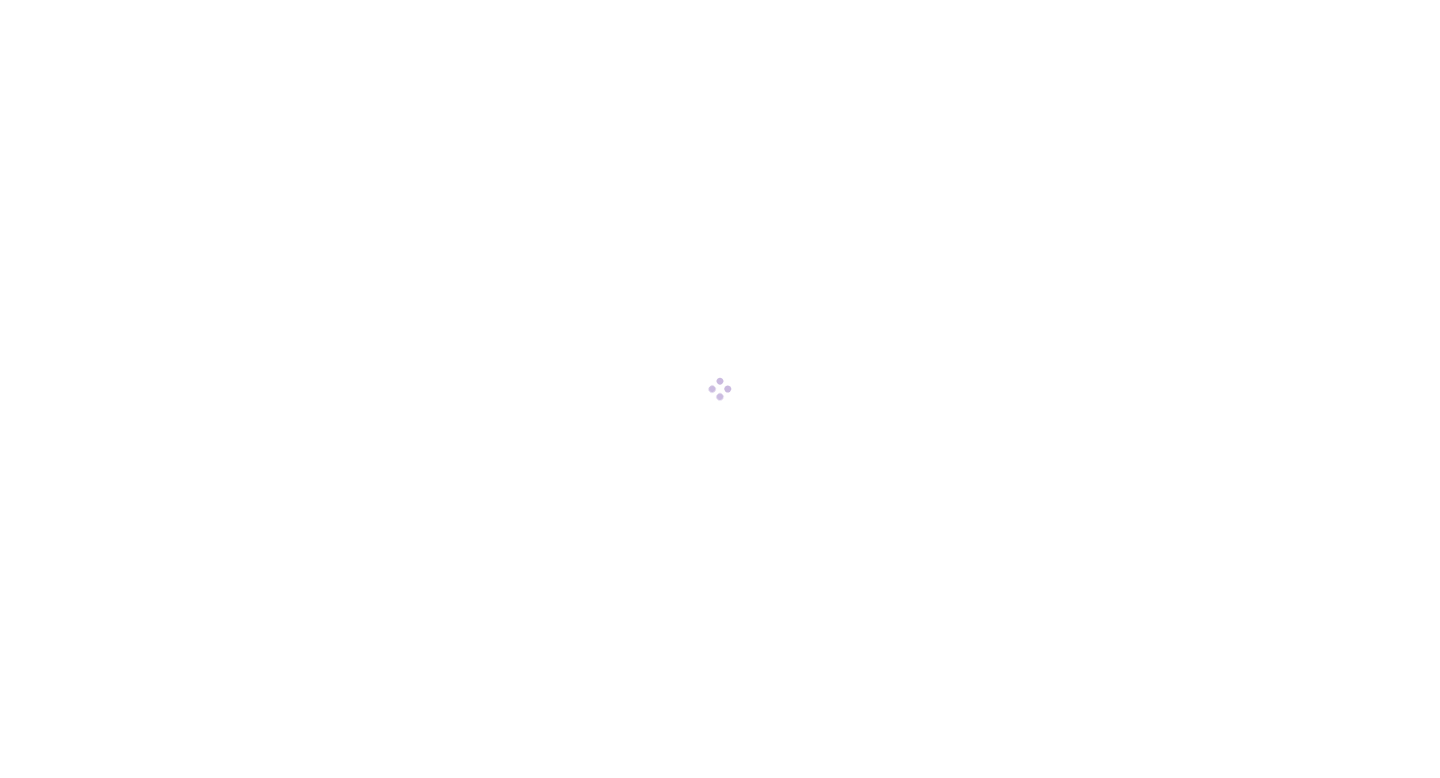scroll, scrollTop: 0, scrollLeft: 0, axis: both 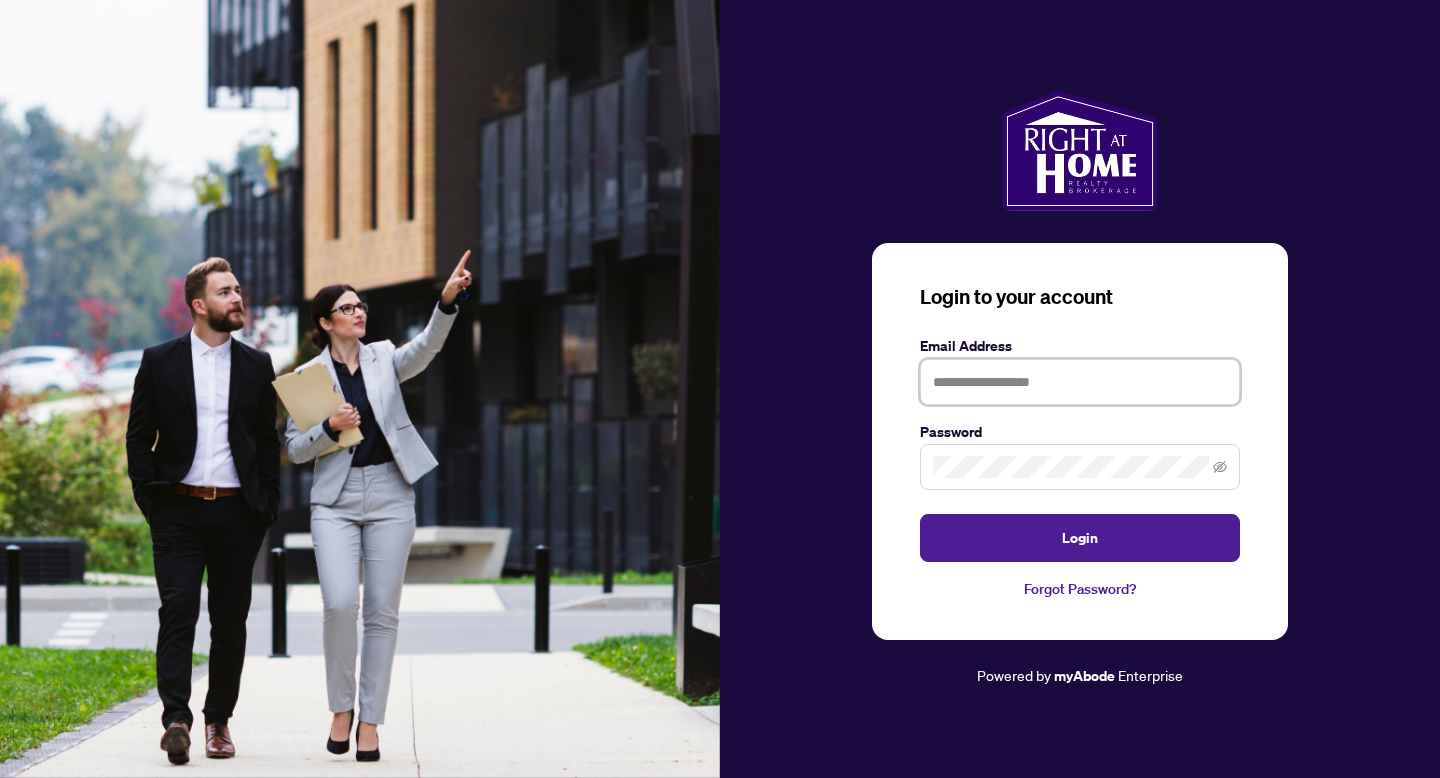 click at bounding box center [1080, 382] 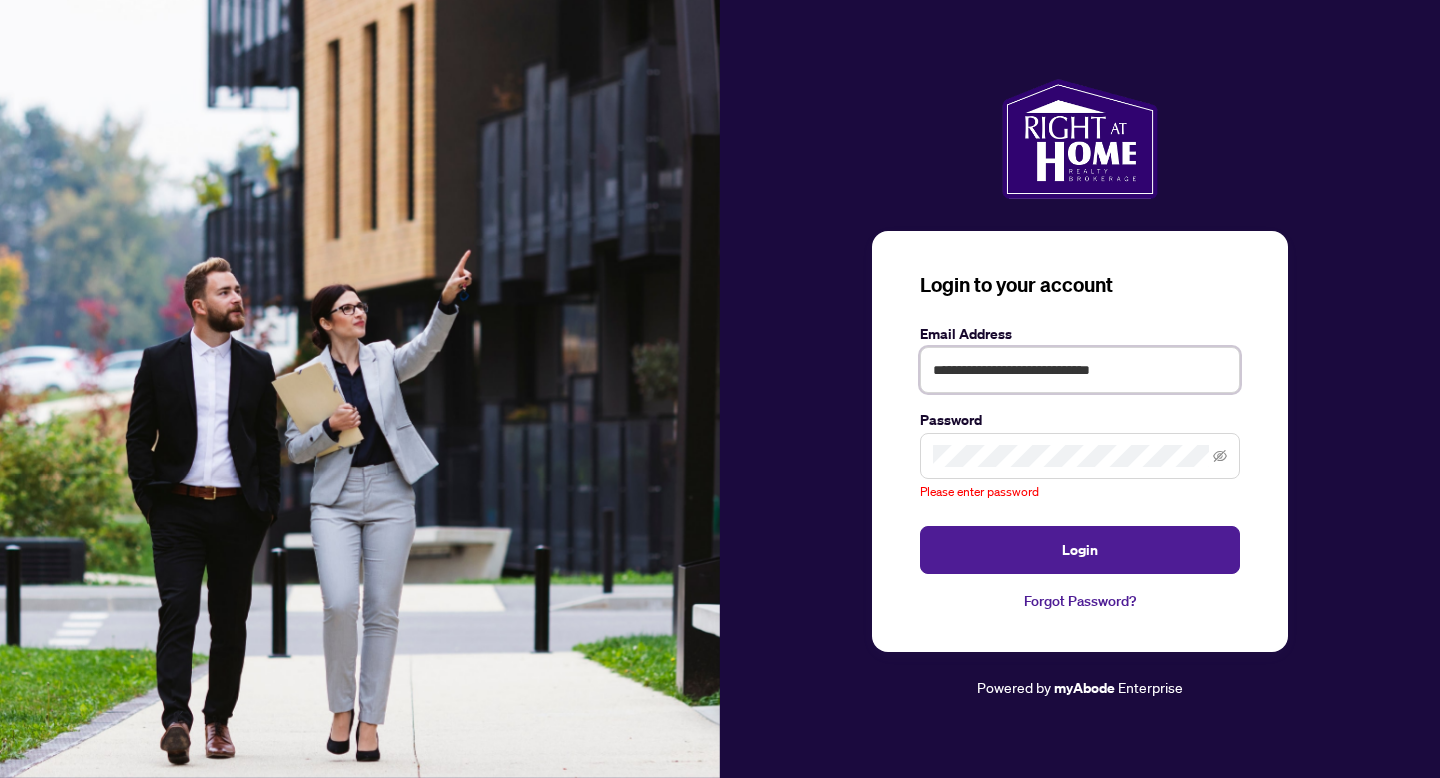 drag, startPoint x: 1149, startPoint y: 377, endPoint x: 1134, endPoint y: 376, distance: 15.033297 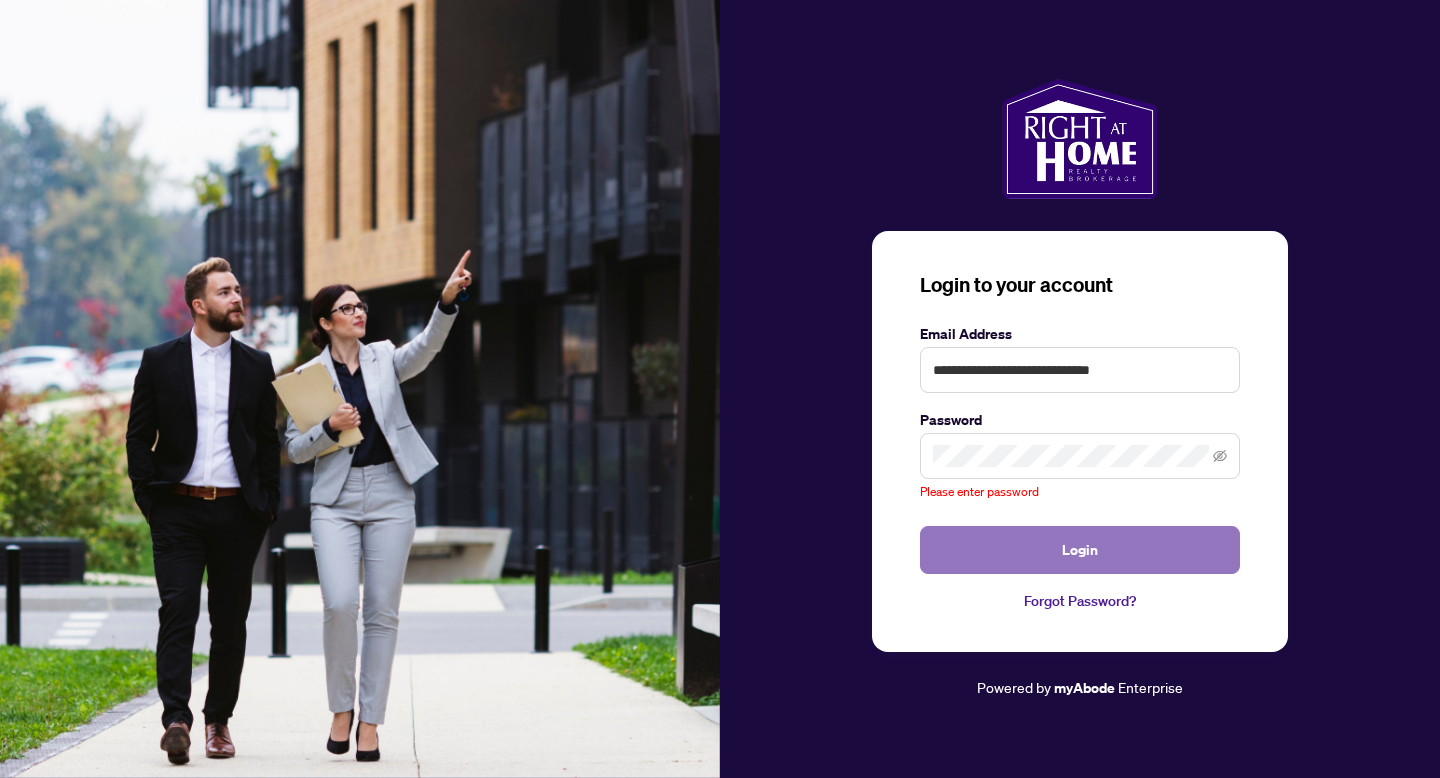 click on "Login" at bounding box center (1080, 550) 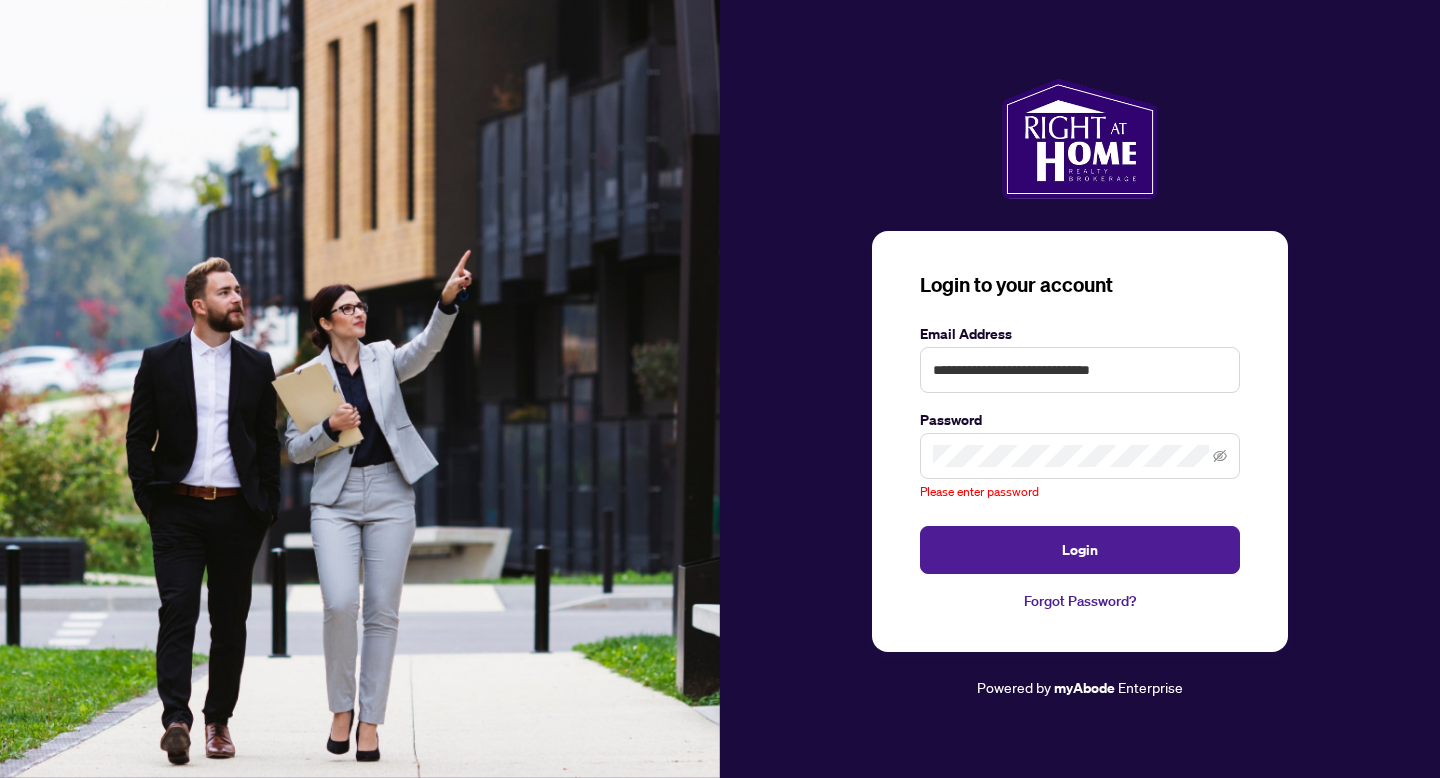 click at bounding box center [1080, 456] 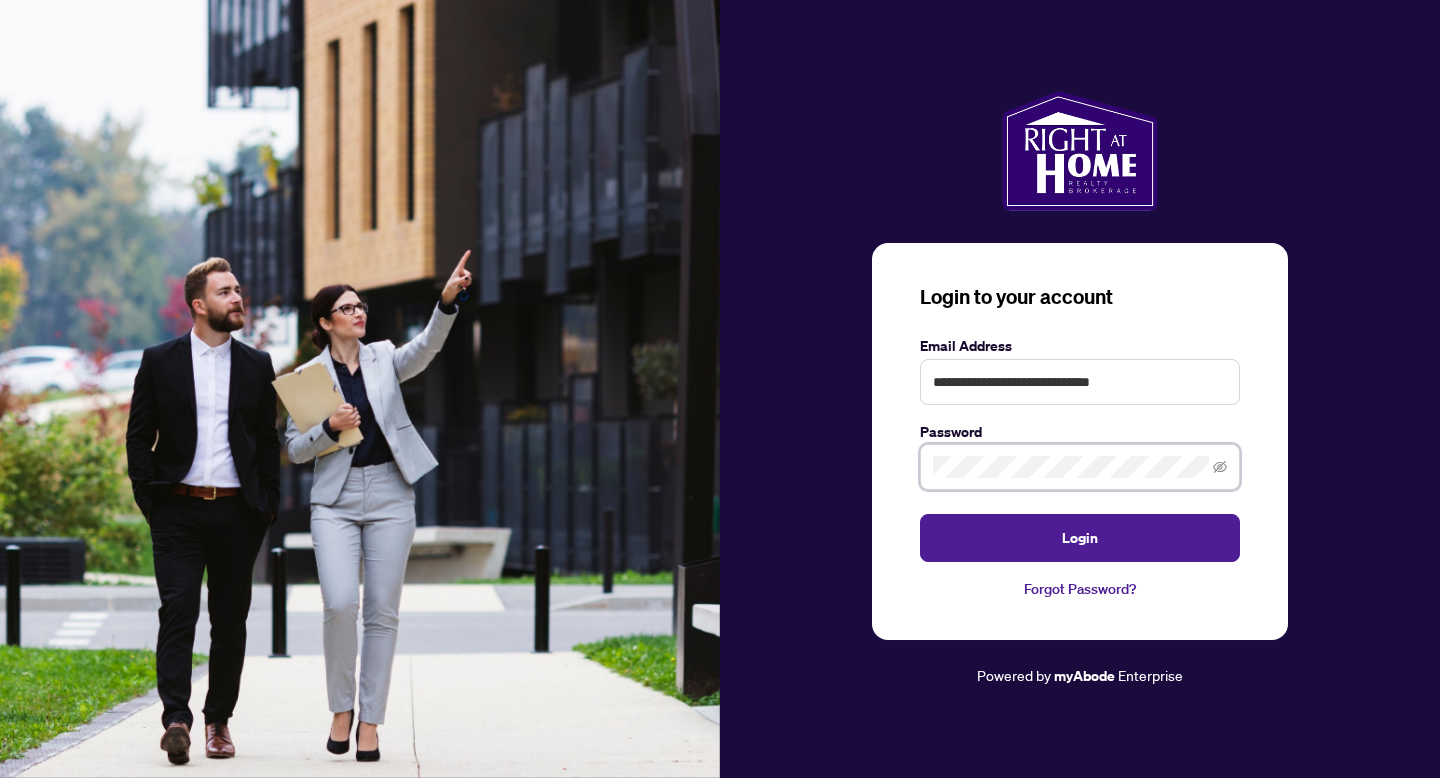 click on "Login" at bounding box center (1080, 538) 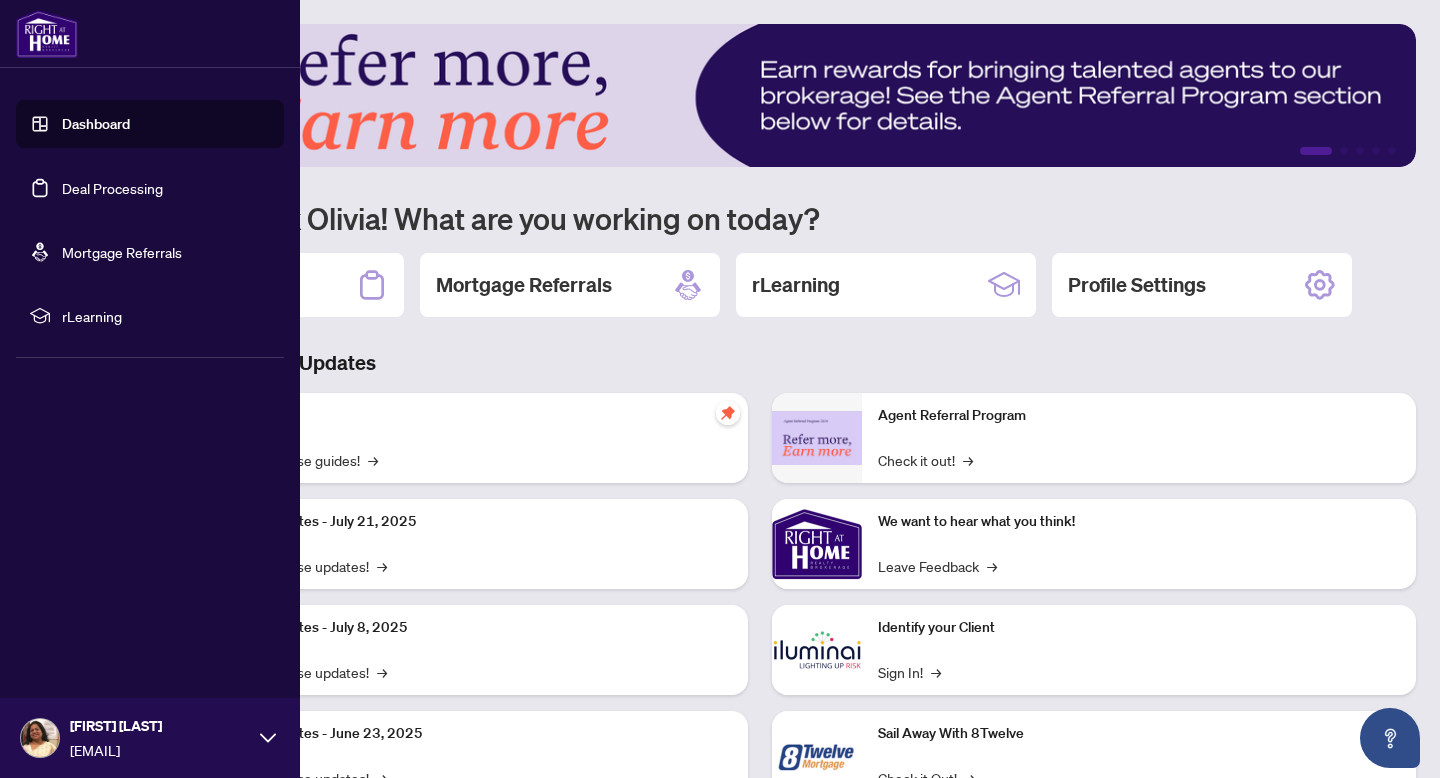 click on "Dashboard" at bounding box center [96, 124] 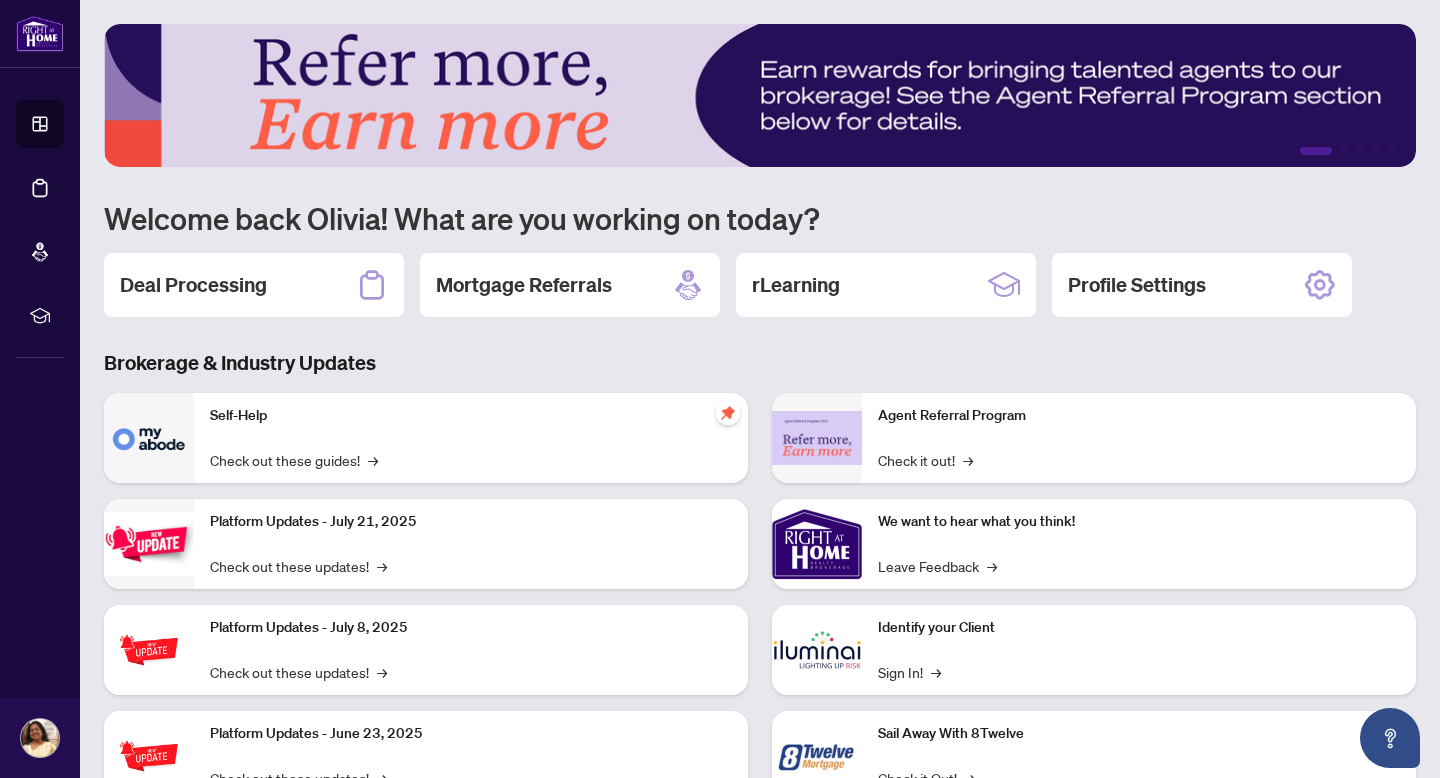 scroll, scrollTop: 77, scrollLeft: 0, axis: vertical 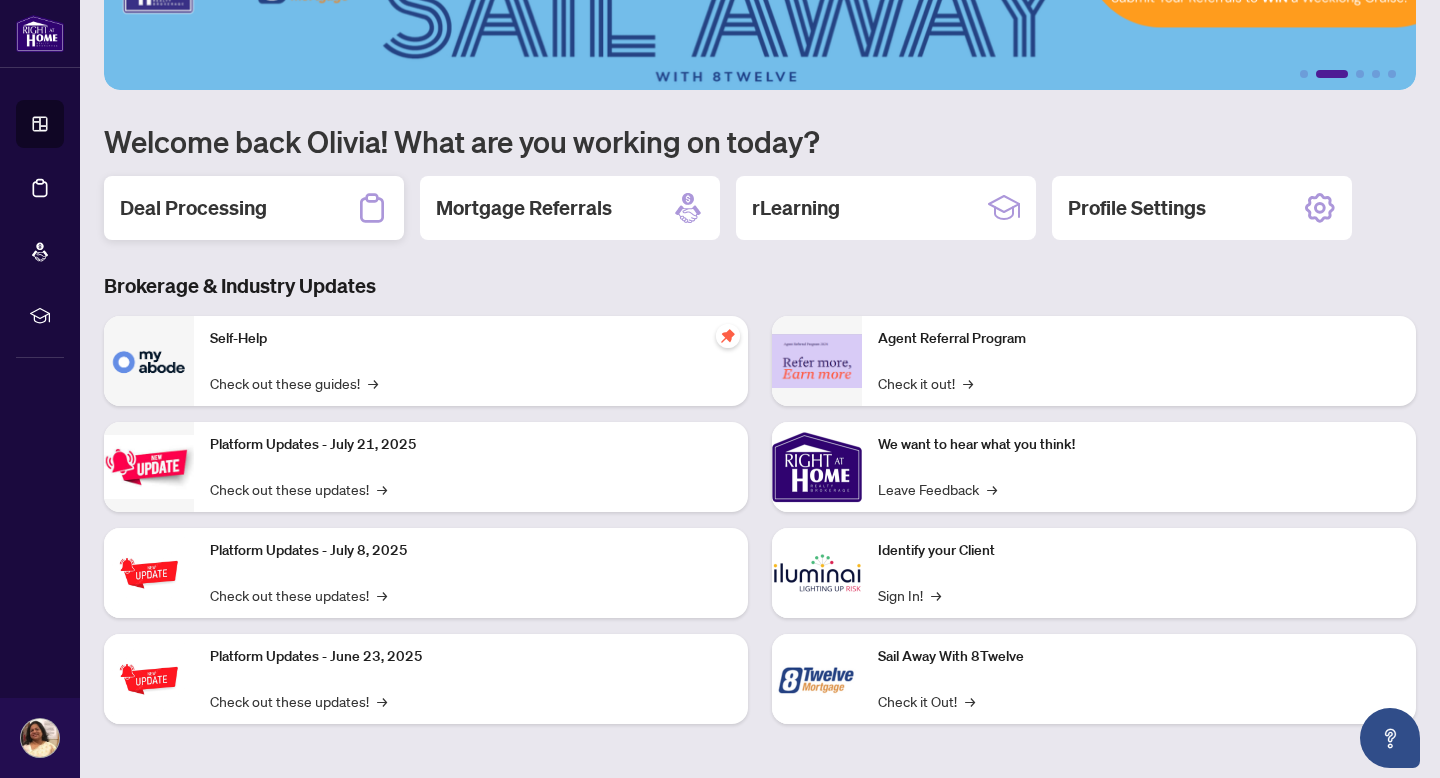 click on "Deal Processing" at bounding box center (193, 208) 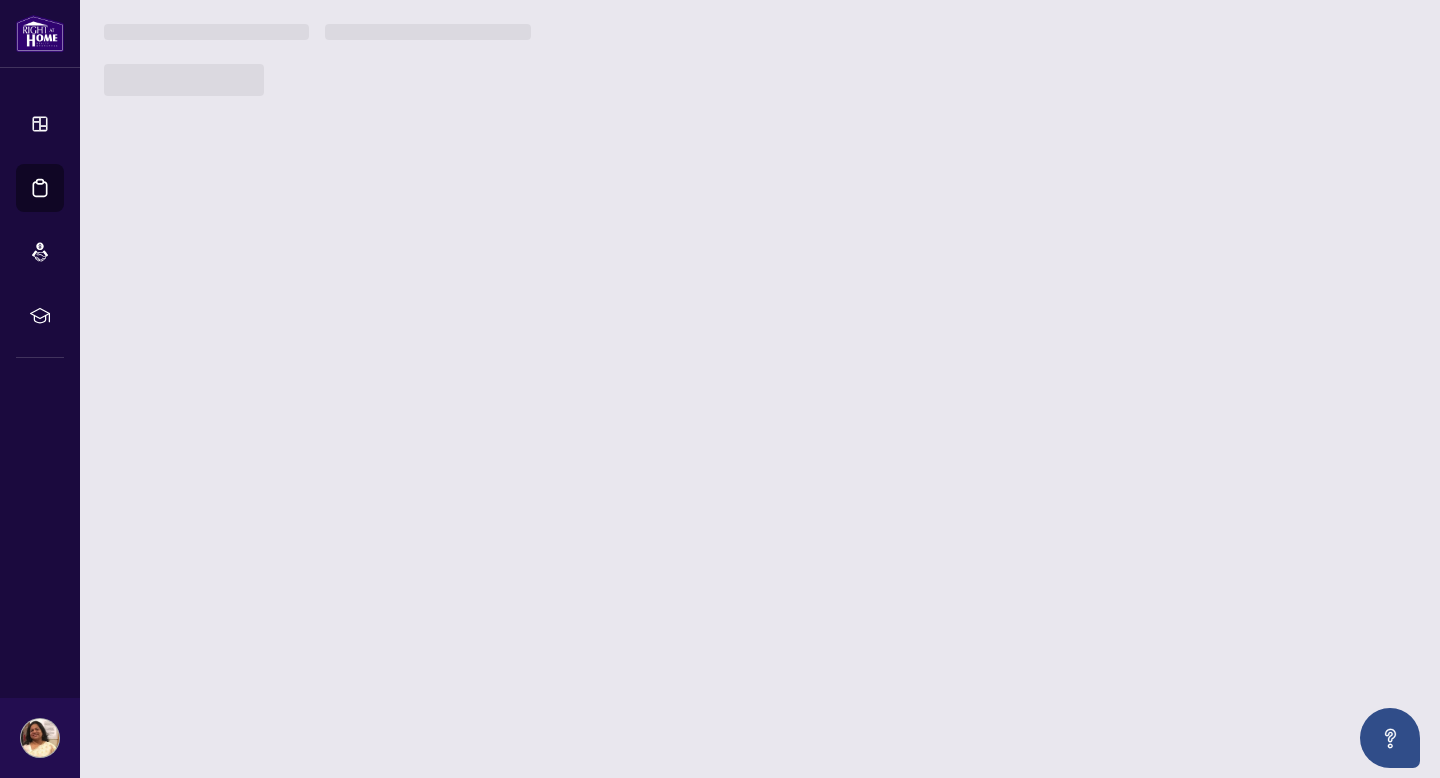 scroll, scrollTop: 0, scrollLeft: 0, axis: both 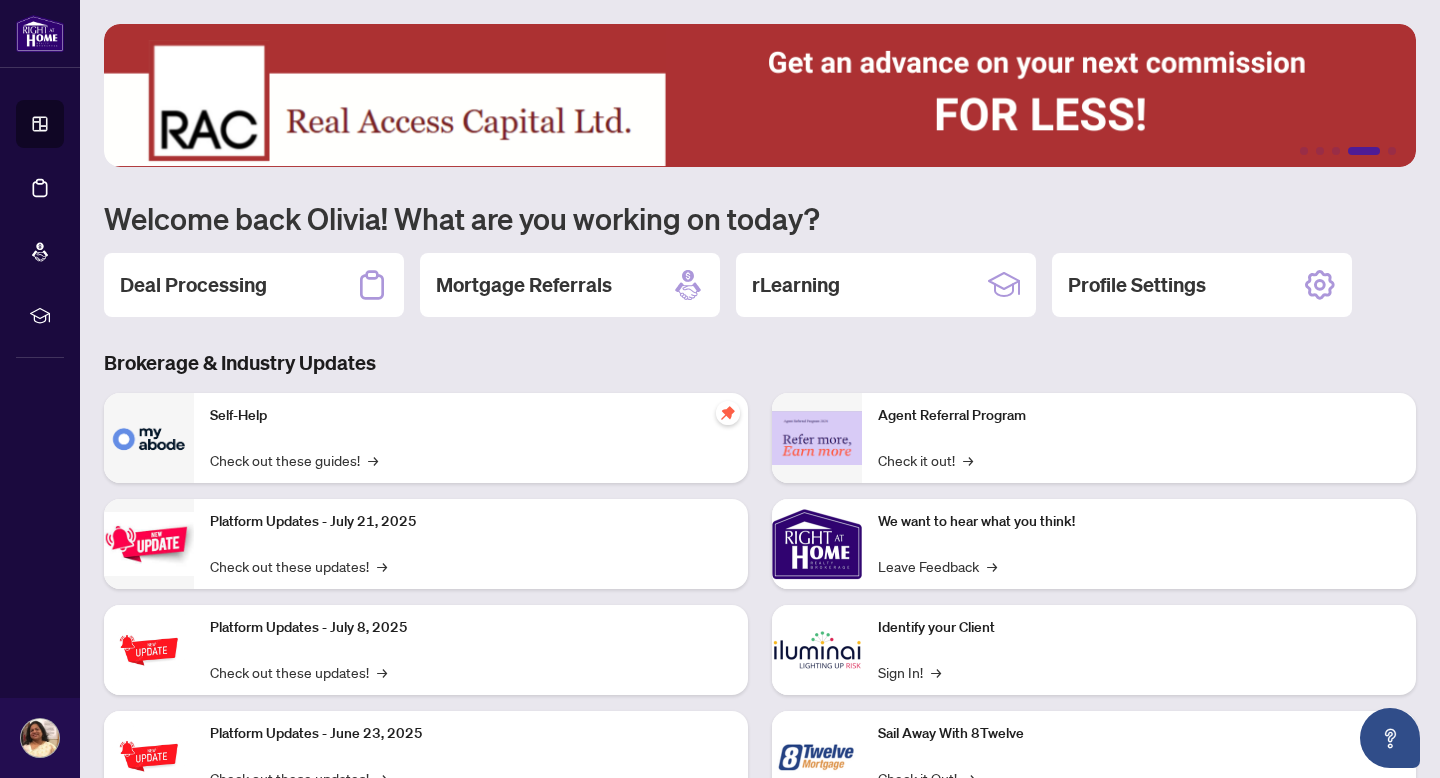 click on "Brokerage & Industry Updates" at bounding box center (760, 363) 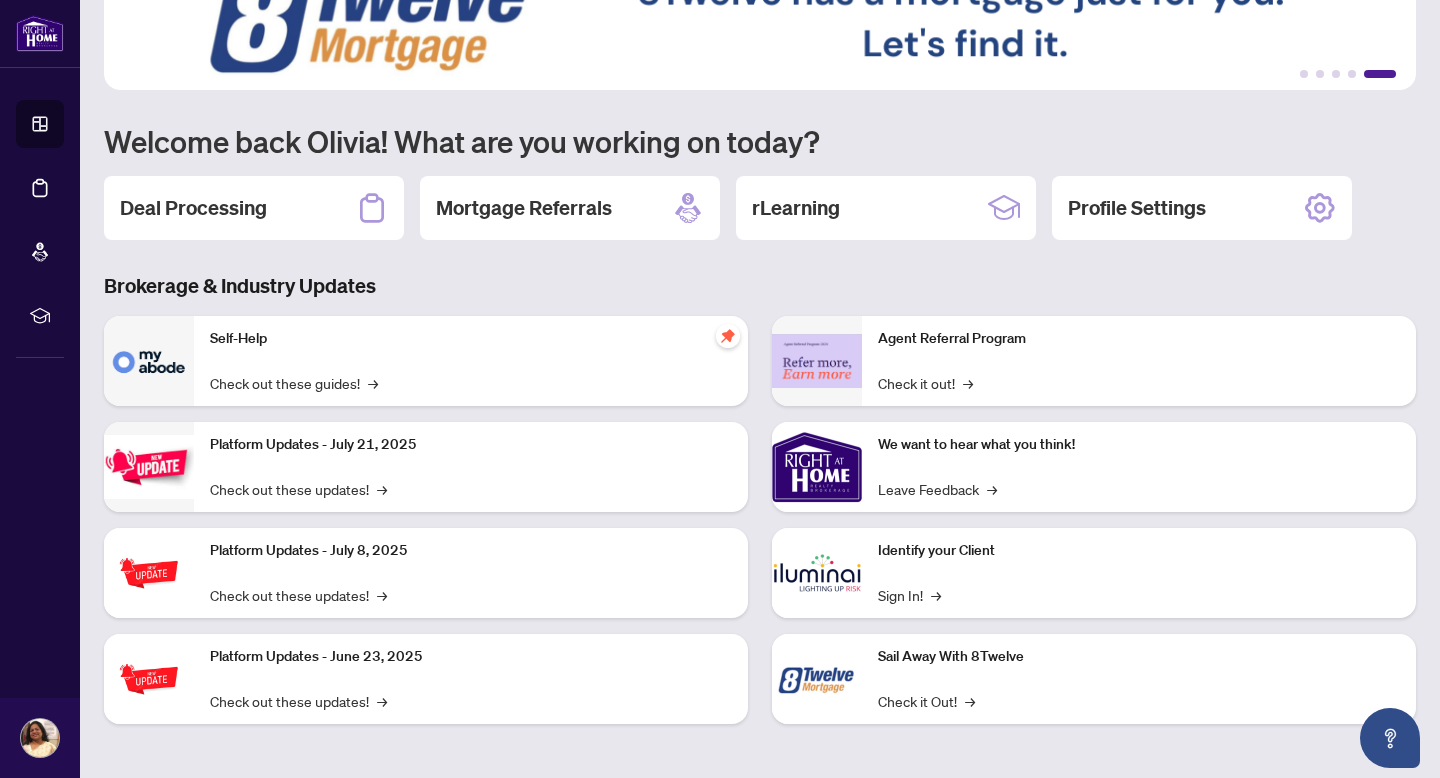 scroll, scrollTop: 0, scrollLeft: 0, axis: both 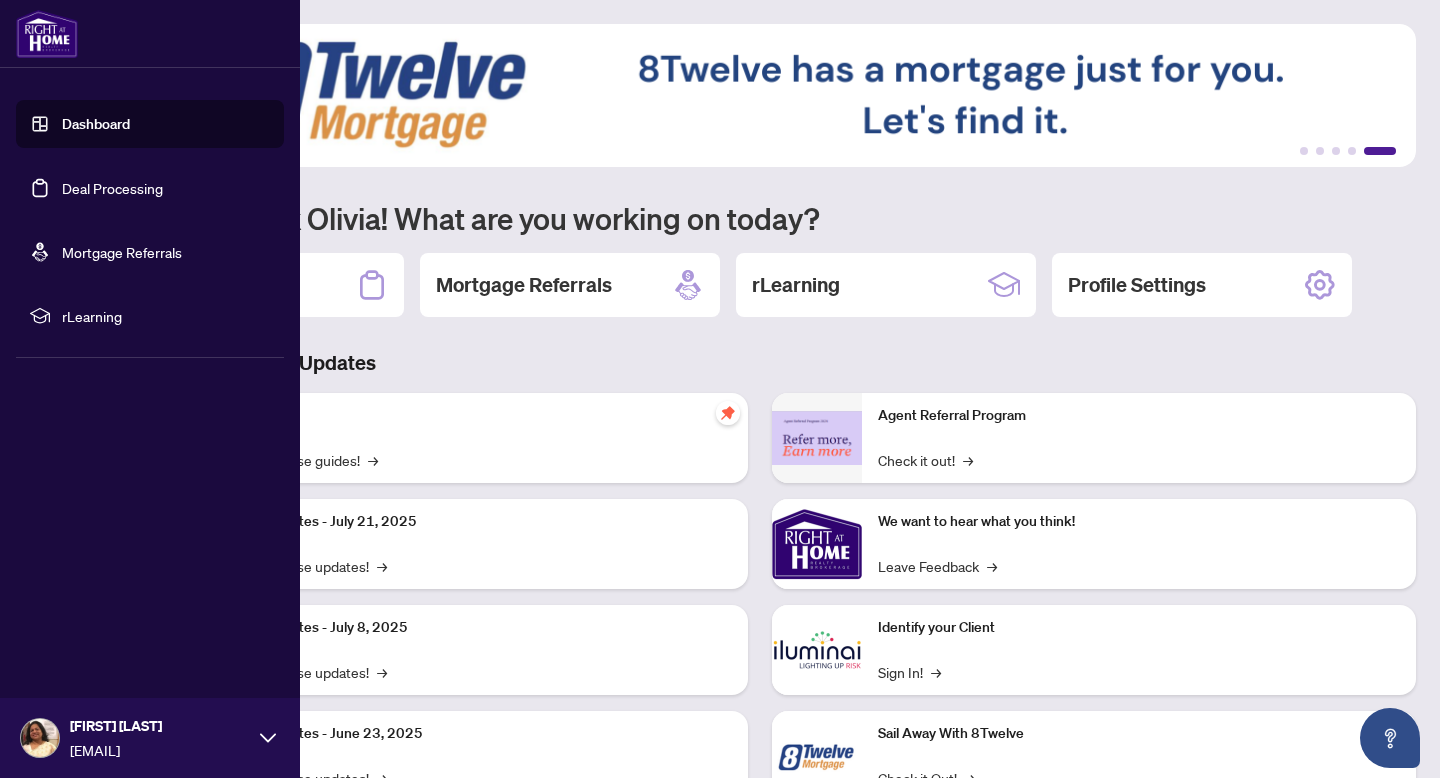 click at bounding box center [47, 34] 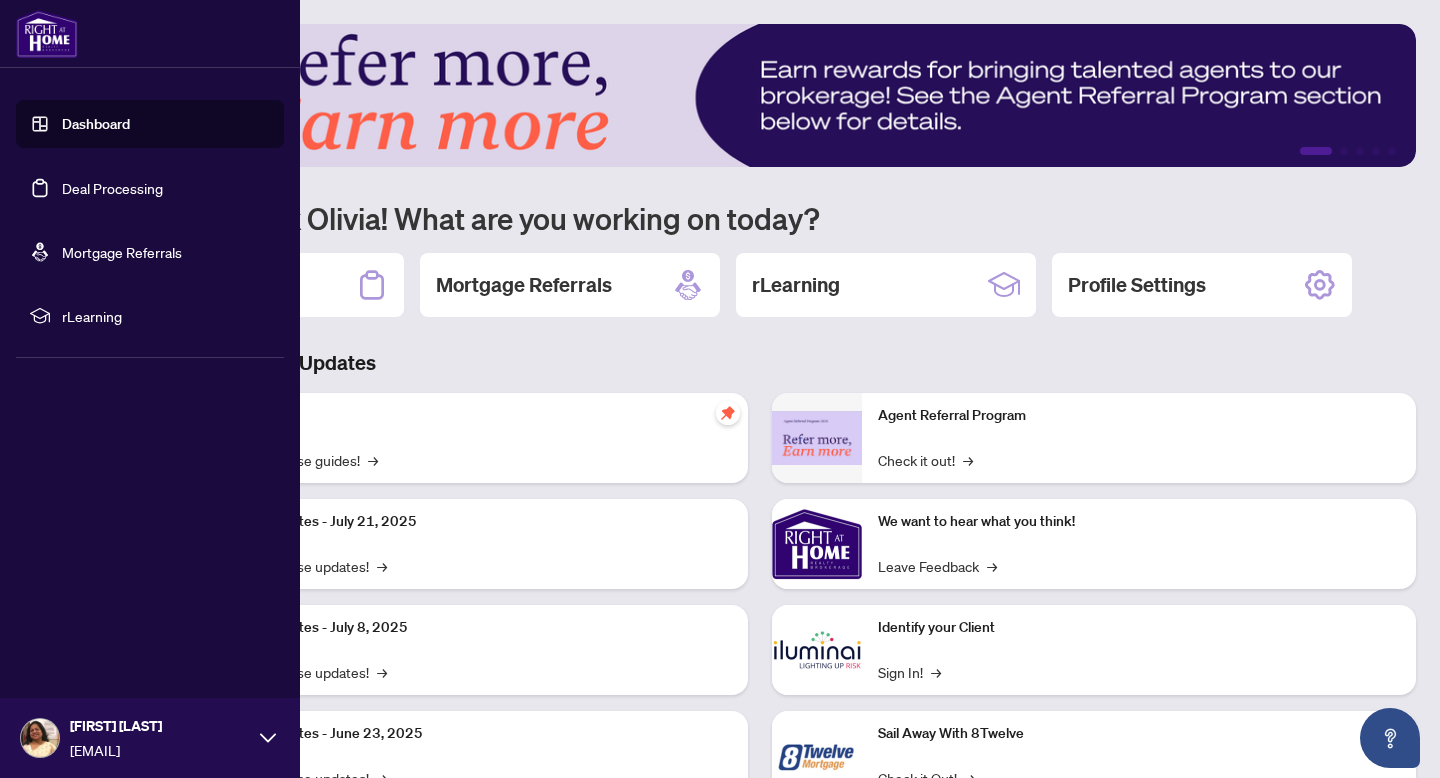 click at bounding box center [47, 34] 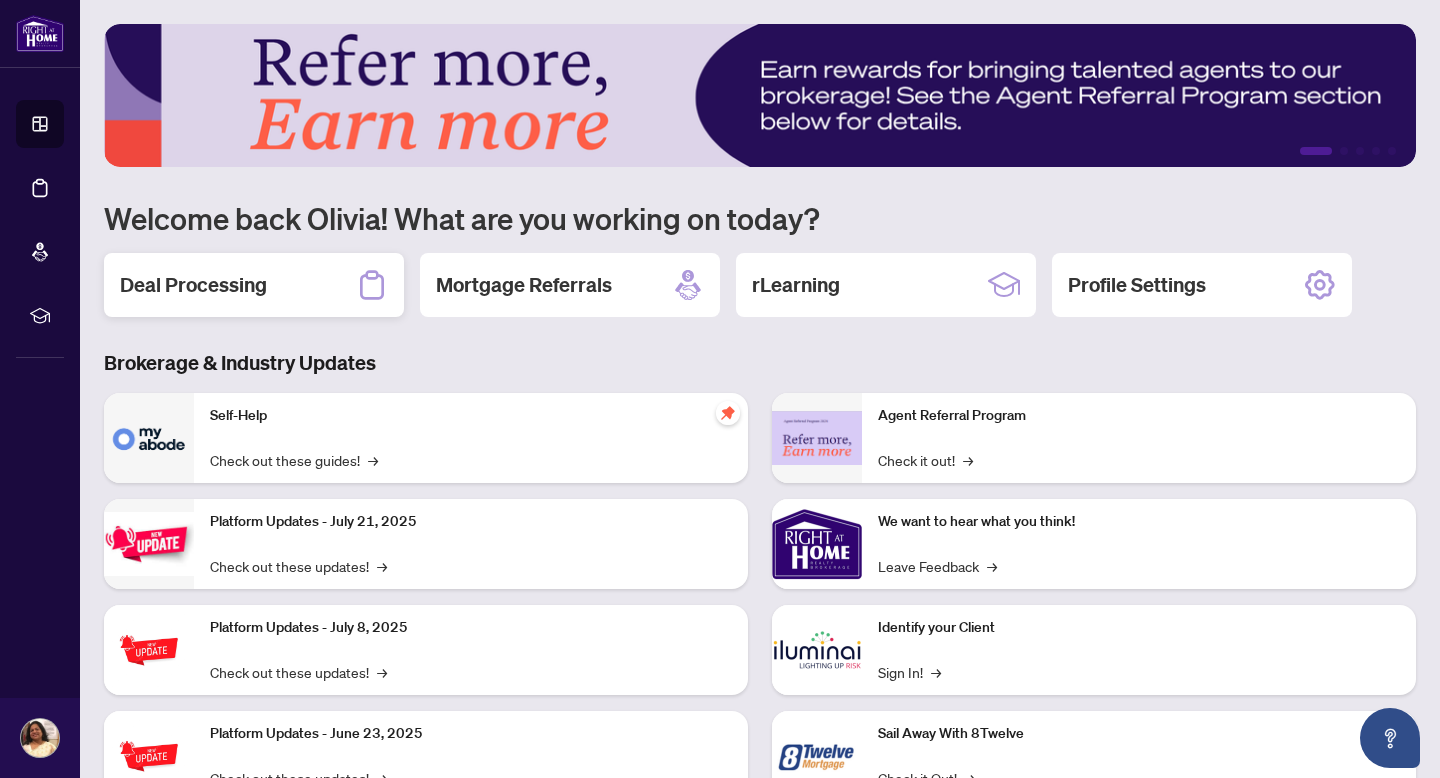 click on "Deal Processing" at bounding box center (193, 285) 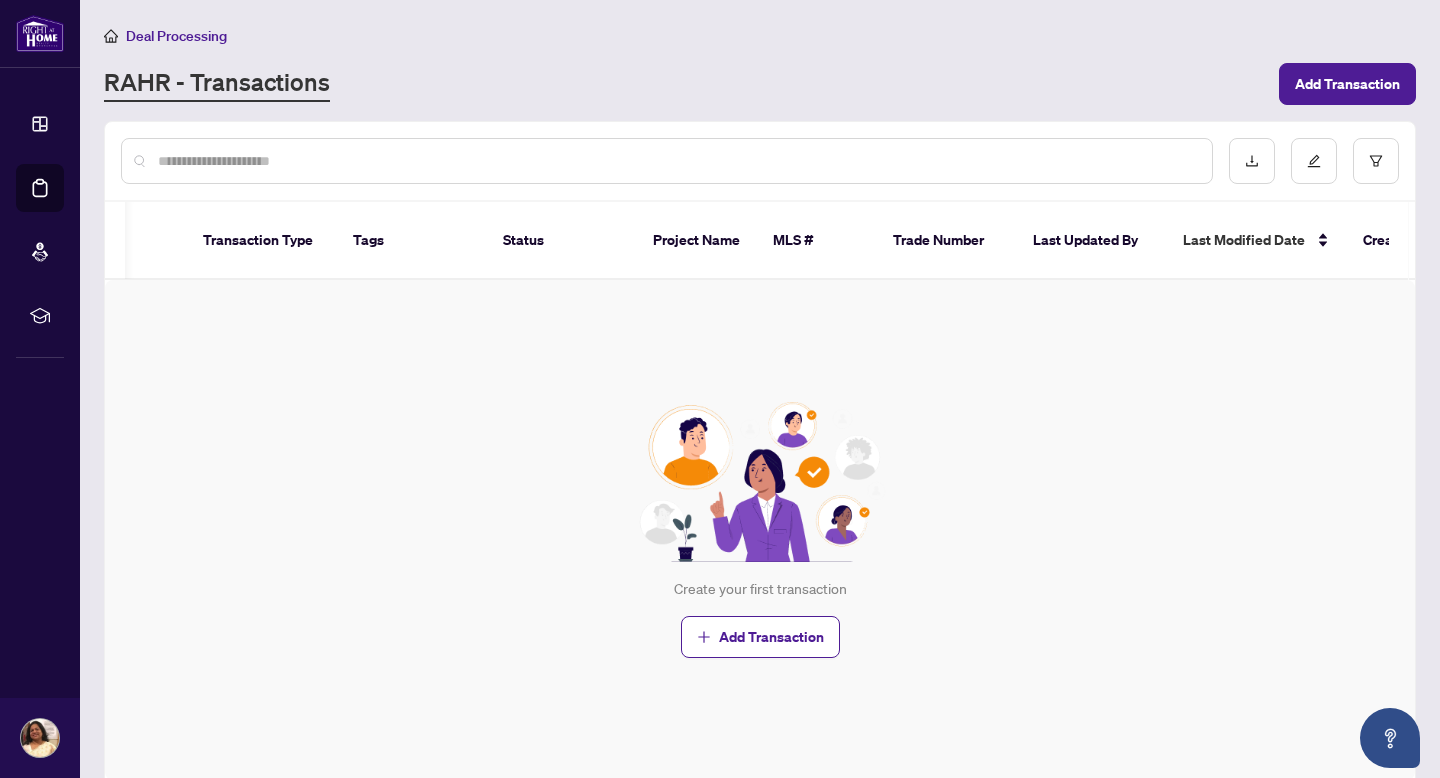 scroll, scrollTop: 0, scrollLeft: 516, axis: horizontal 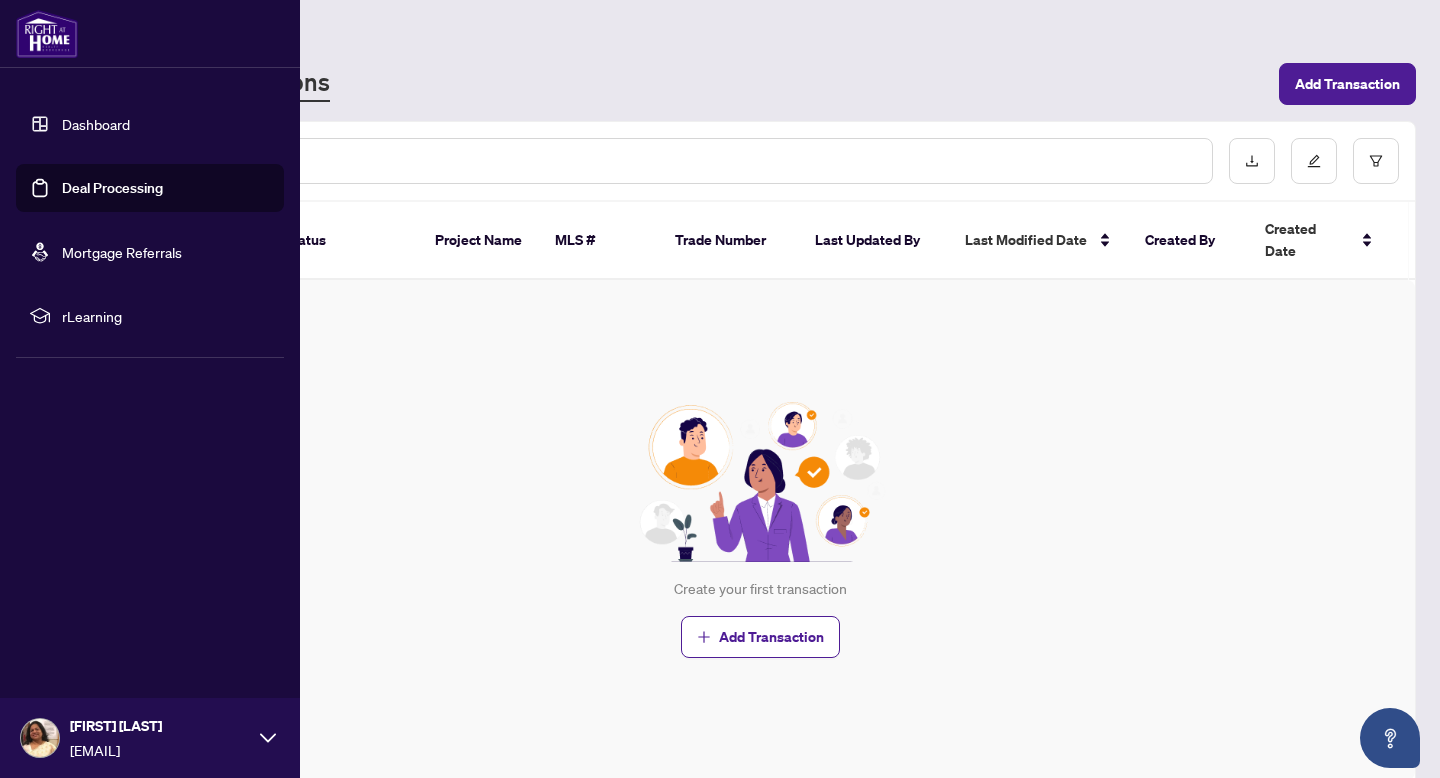 click on "Dashboard" at bounding box center [96, 124] 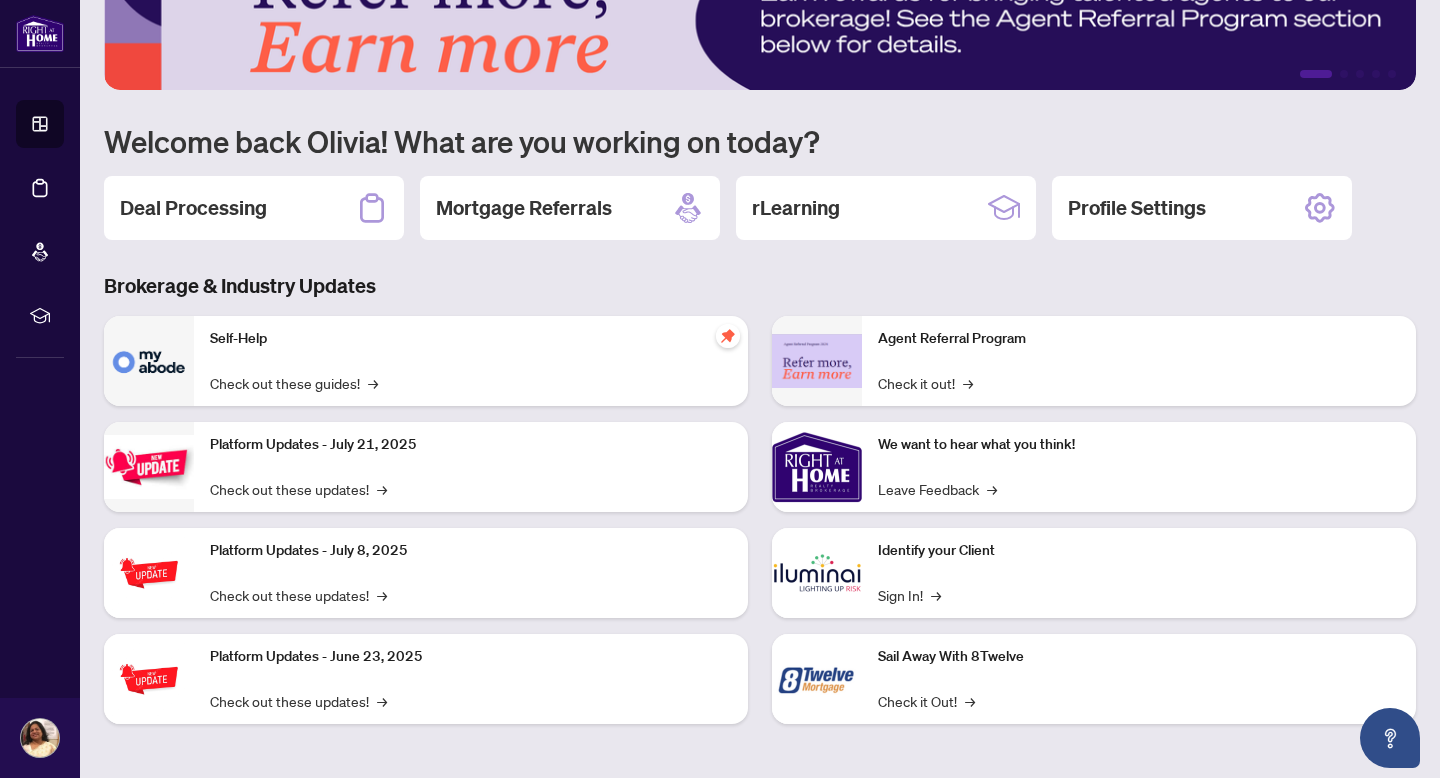scroll, scrollTop: 0, scrollLeft: 0, axis: both 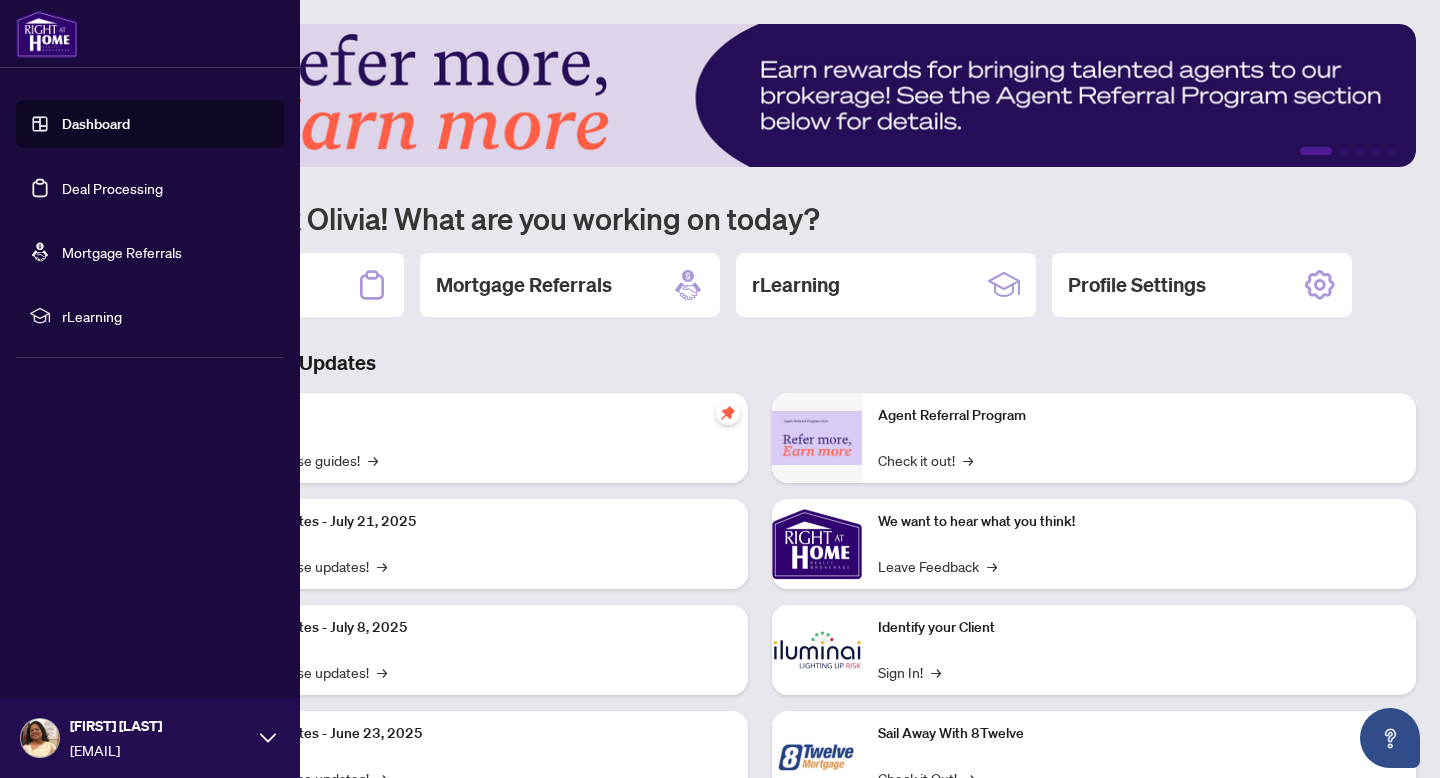 click at bounding box center (40, 738) 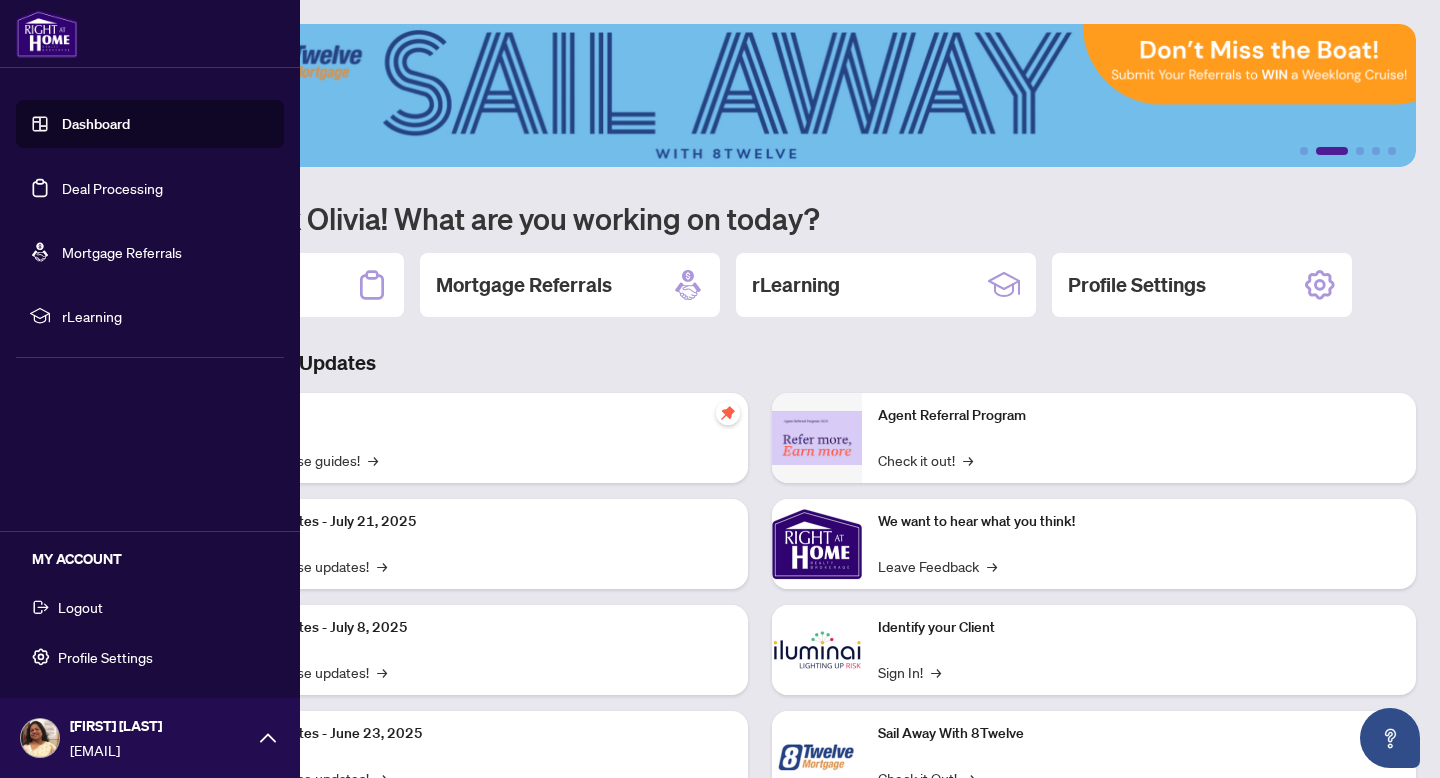 click on "Logout" at bounding box center (80, 607) 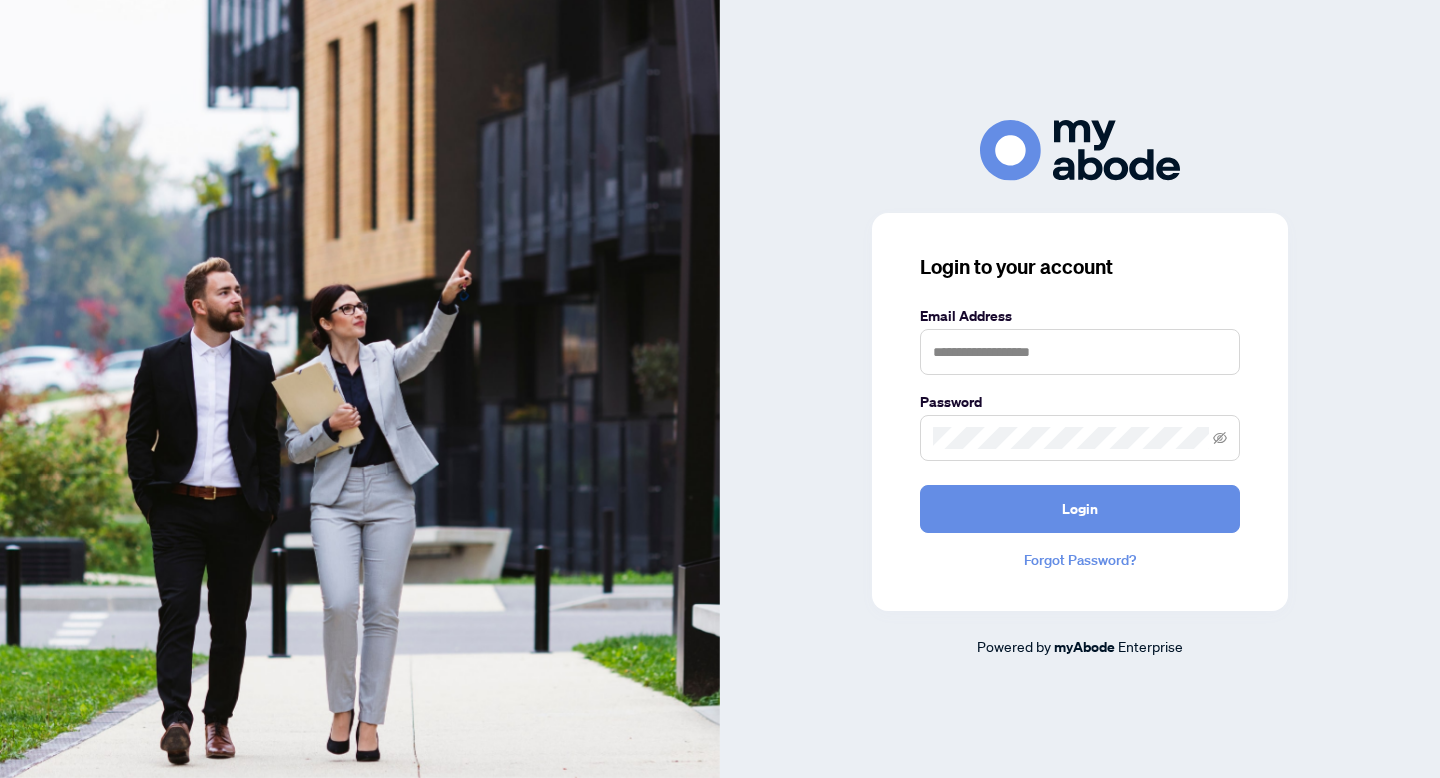 scroll, scrollTop: 0, scrollLeft: 0, axis: both 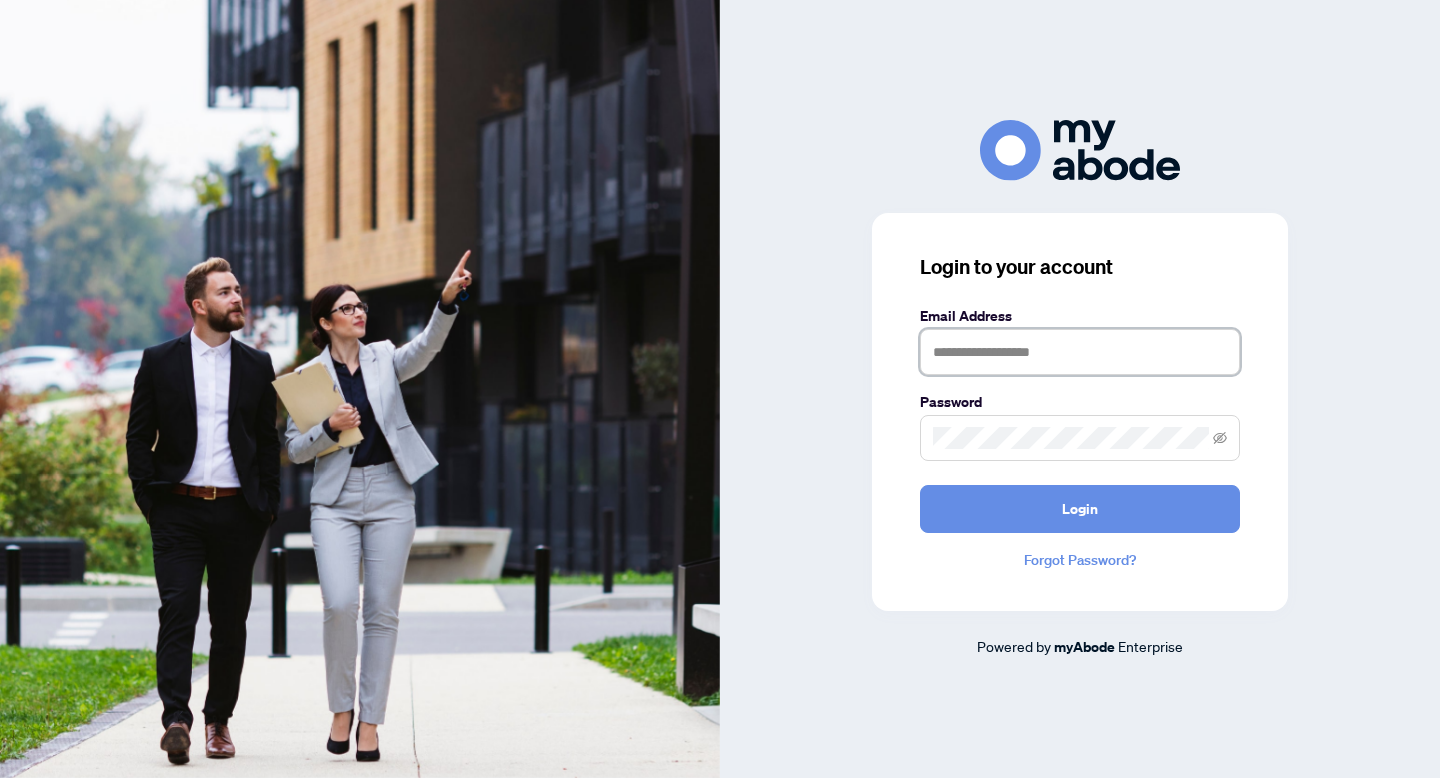 click at bounding box center [1080, 352] 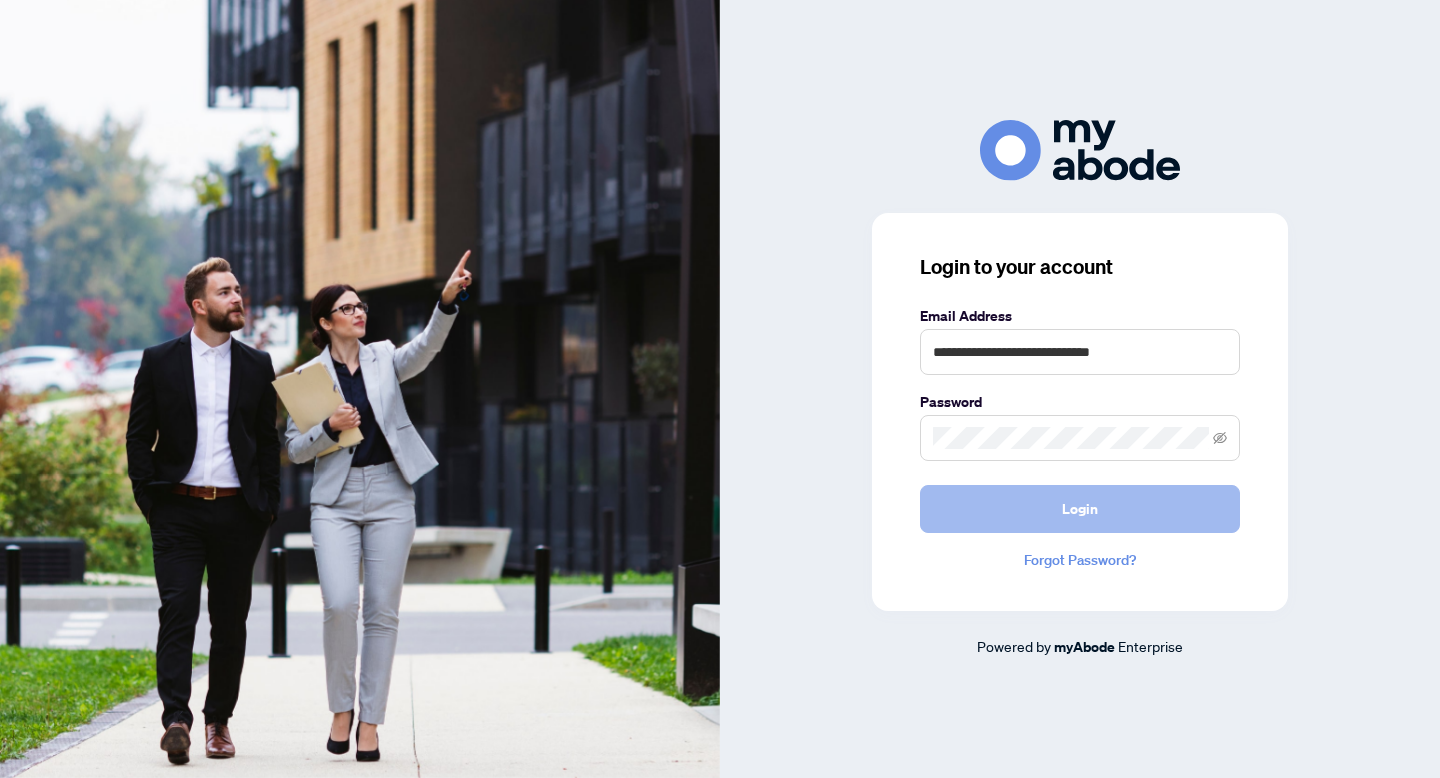 click on "Login" at bounding box center (1080, 509) 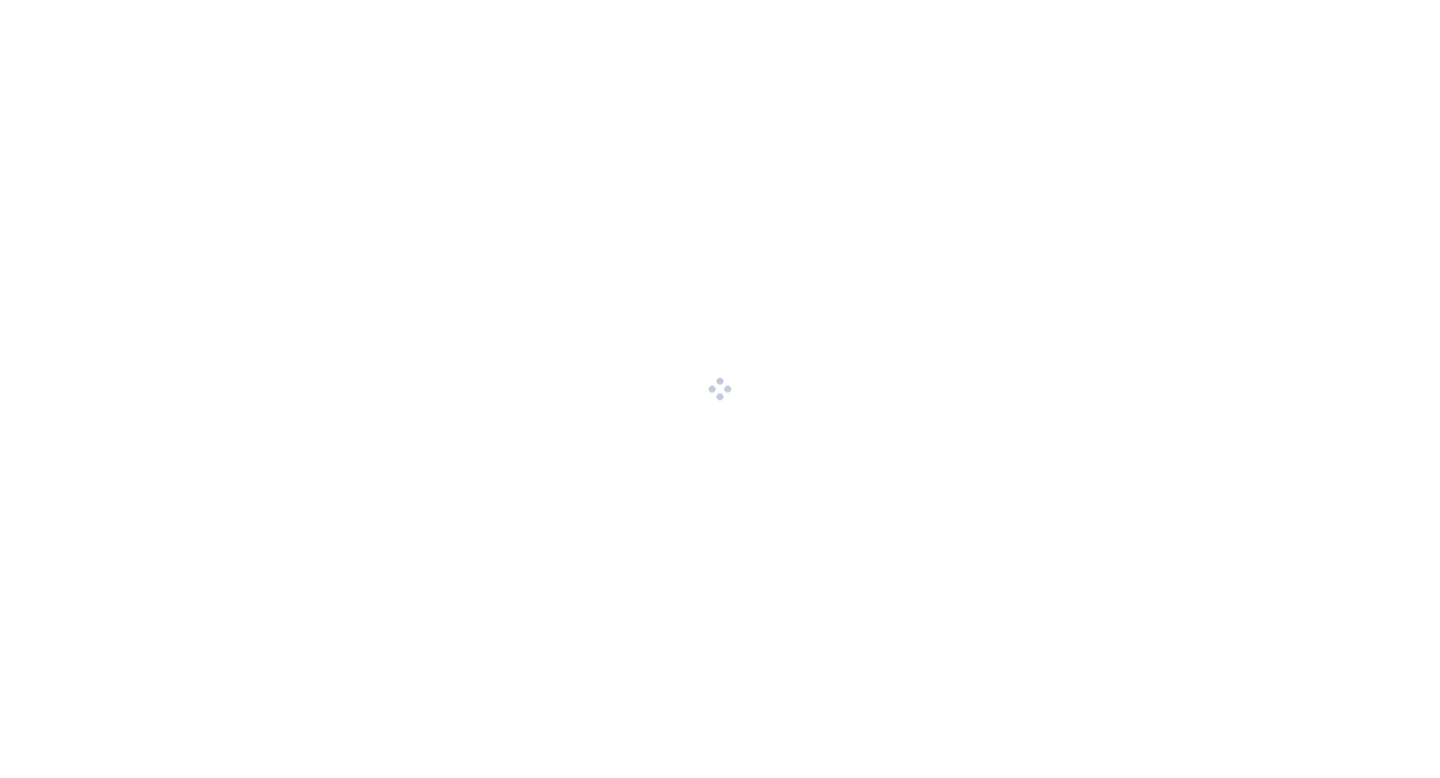 scroll, scrollTop: 0, scrollLeft: 0, axis: both 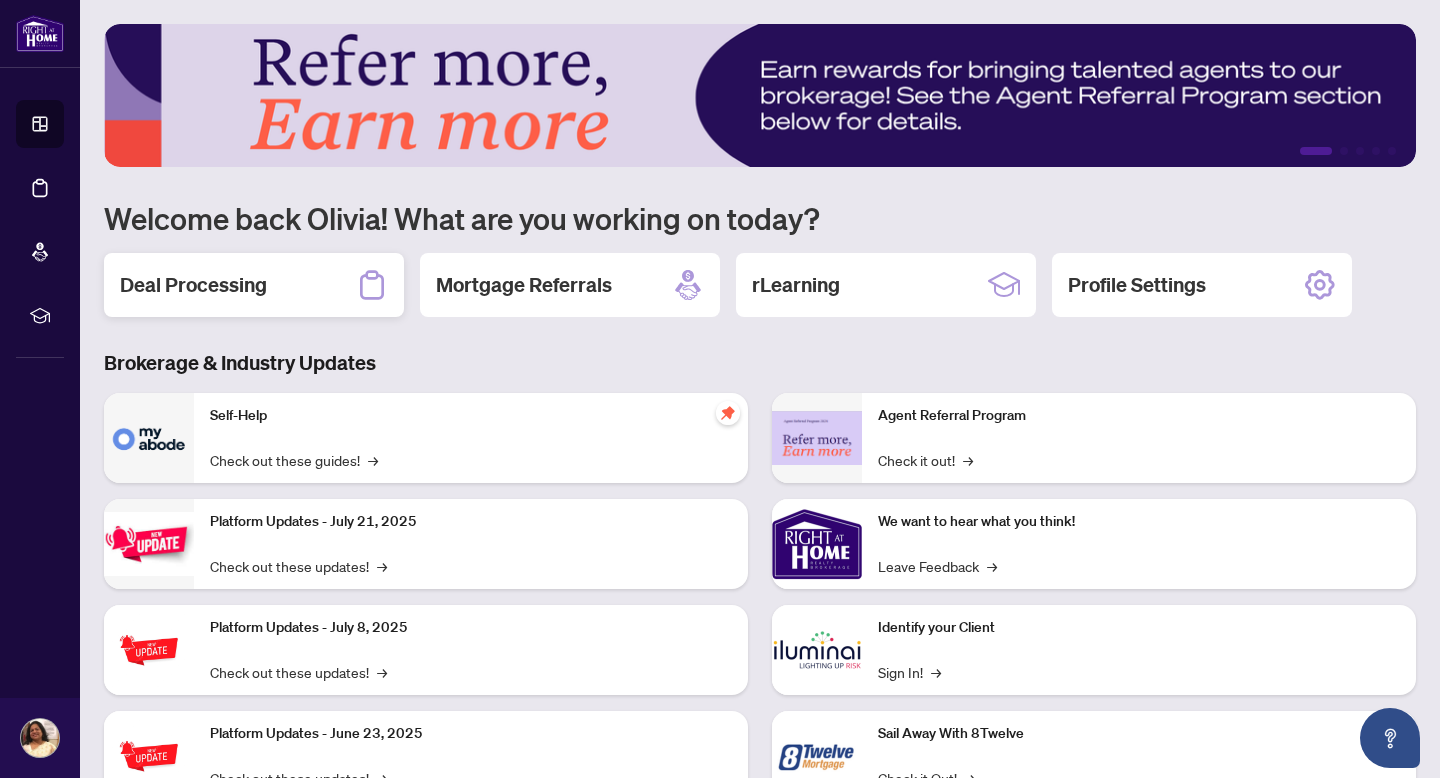 click on "Deal Processing" at bounding box center [254, 285] 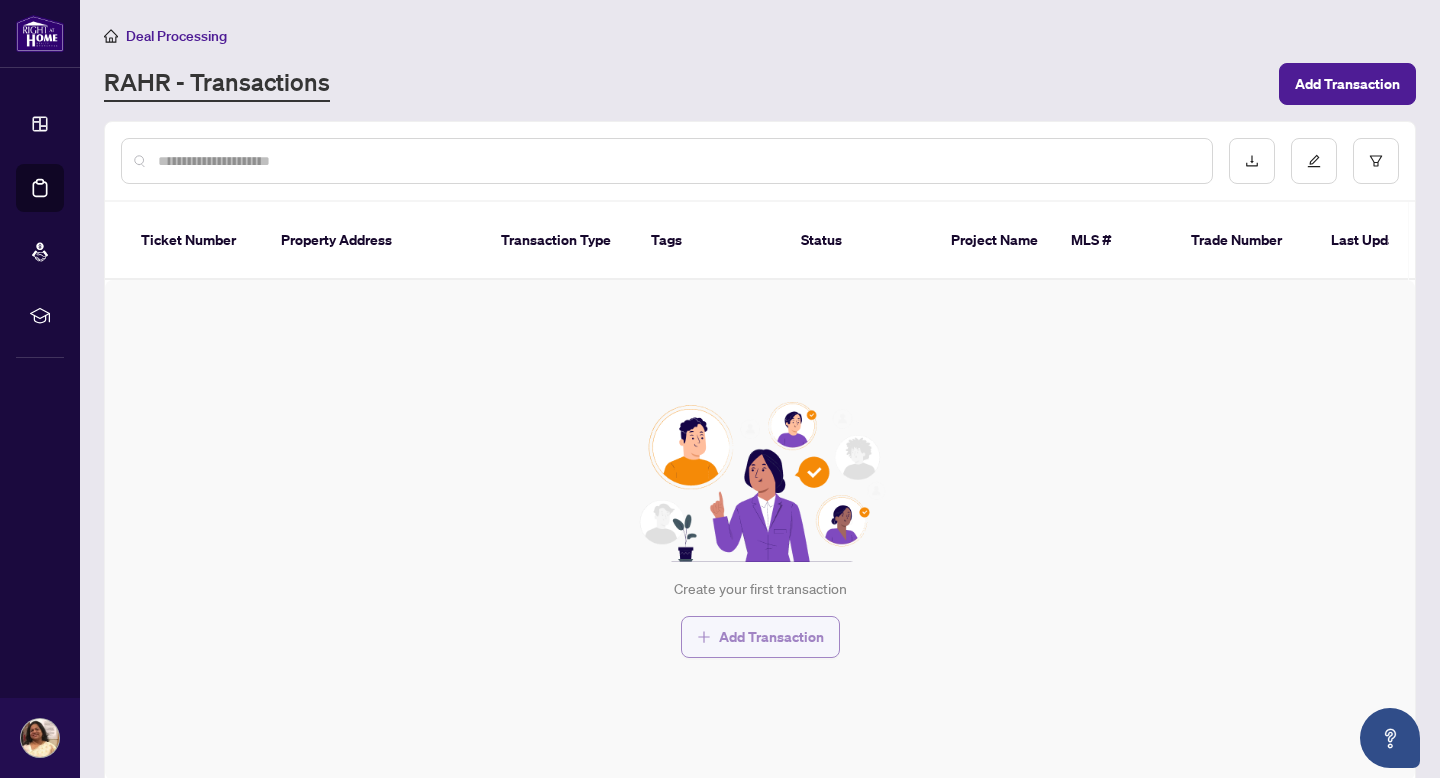 click on "Add Transaction" at bounding box center (771, 637) 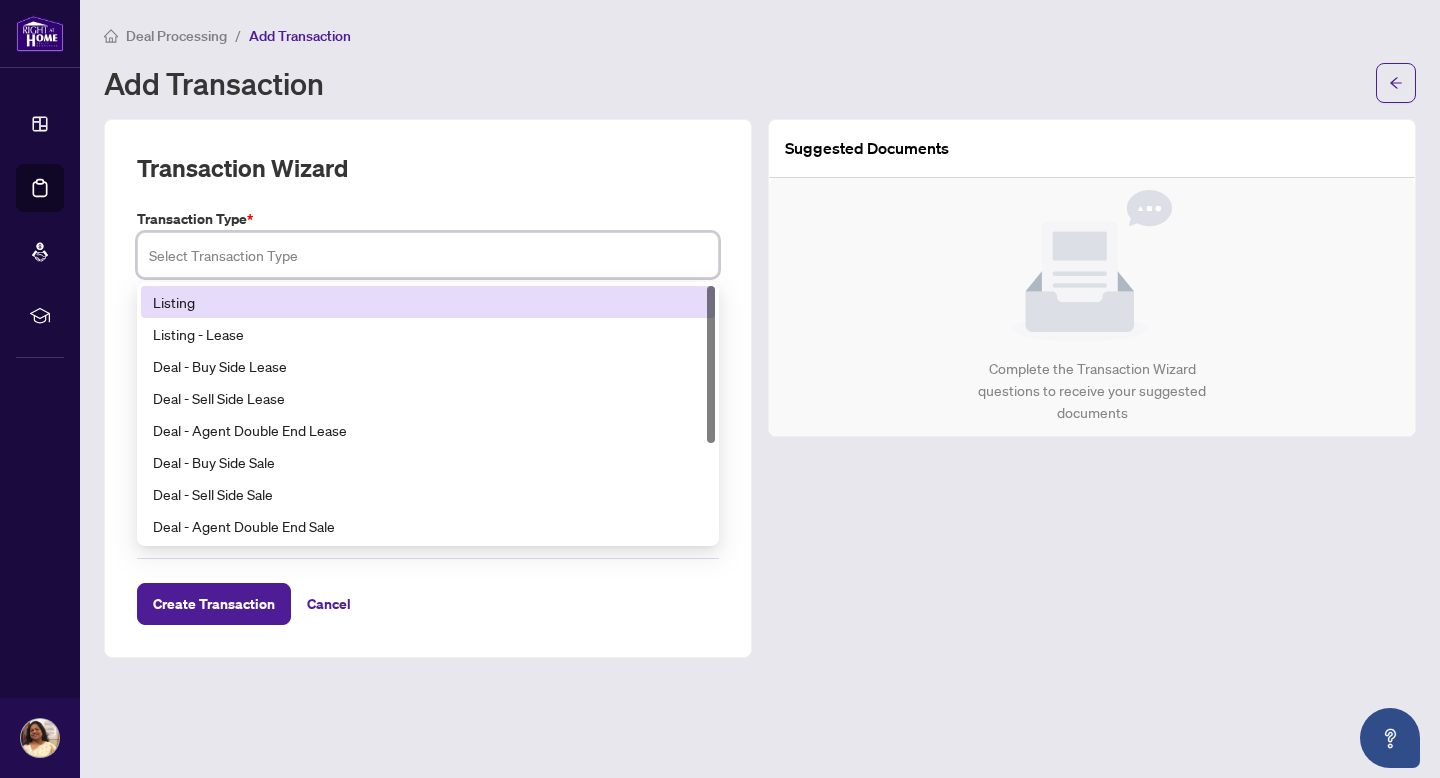 click at bounding box center [428, 255] 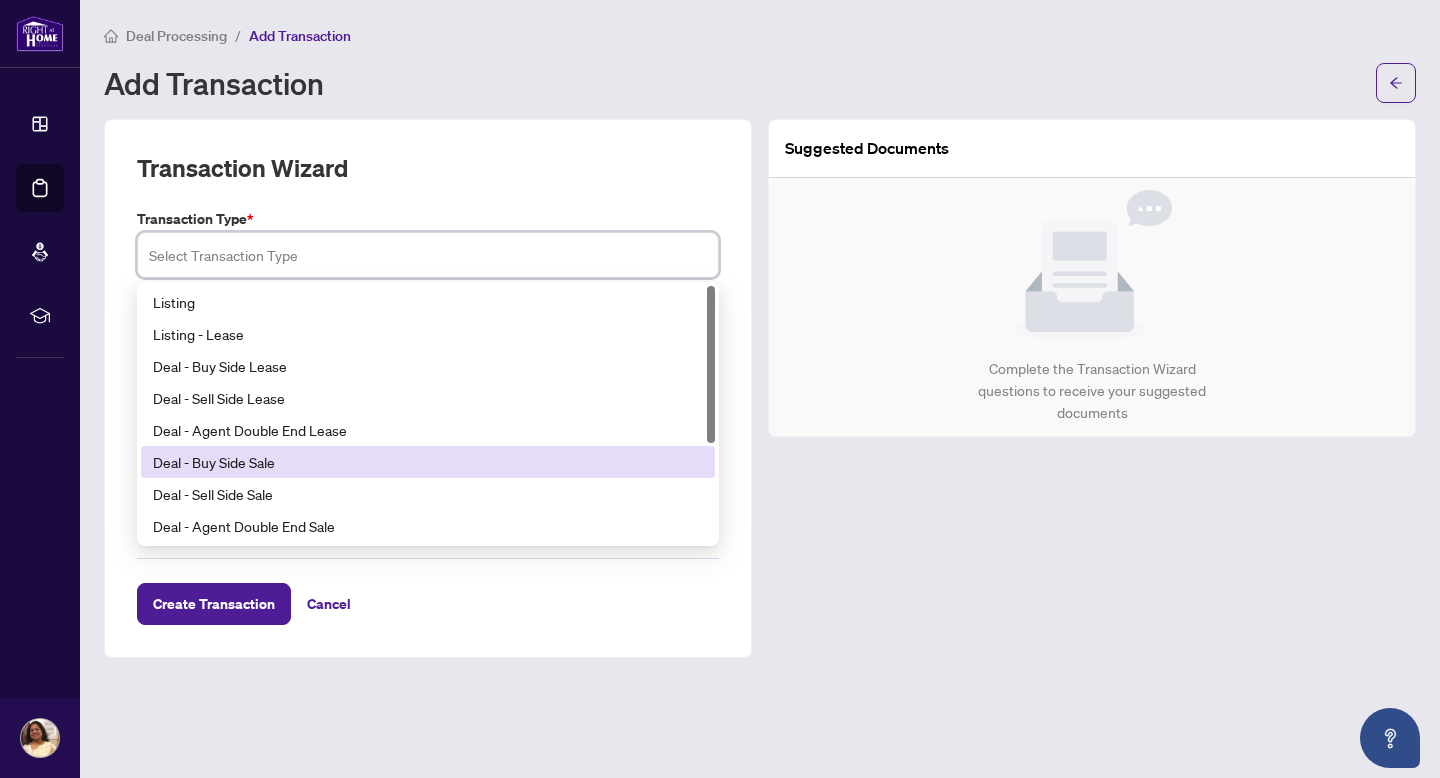 click on "Deal - Buy Side Sale" at bounding box center [428, 462] 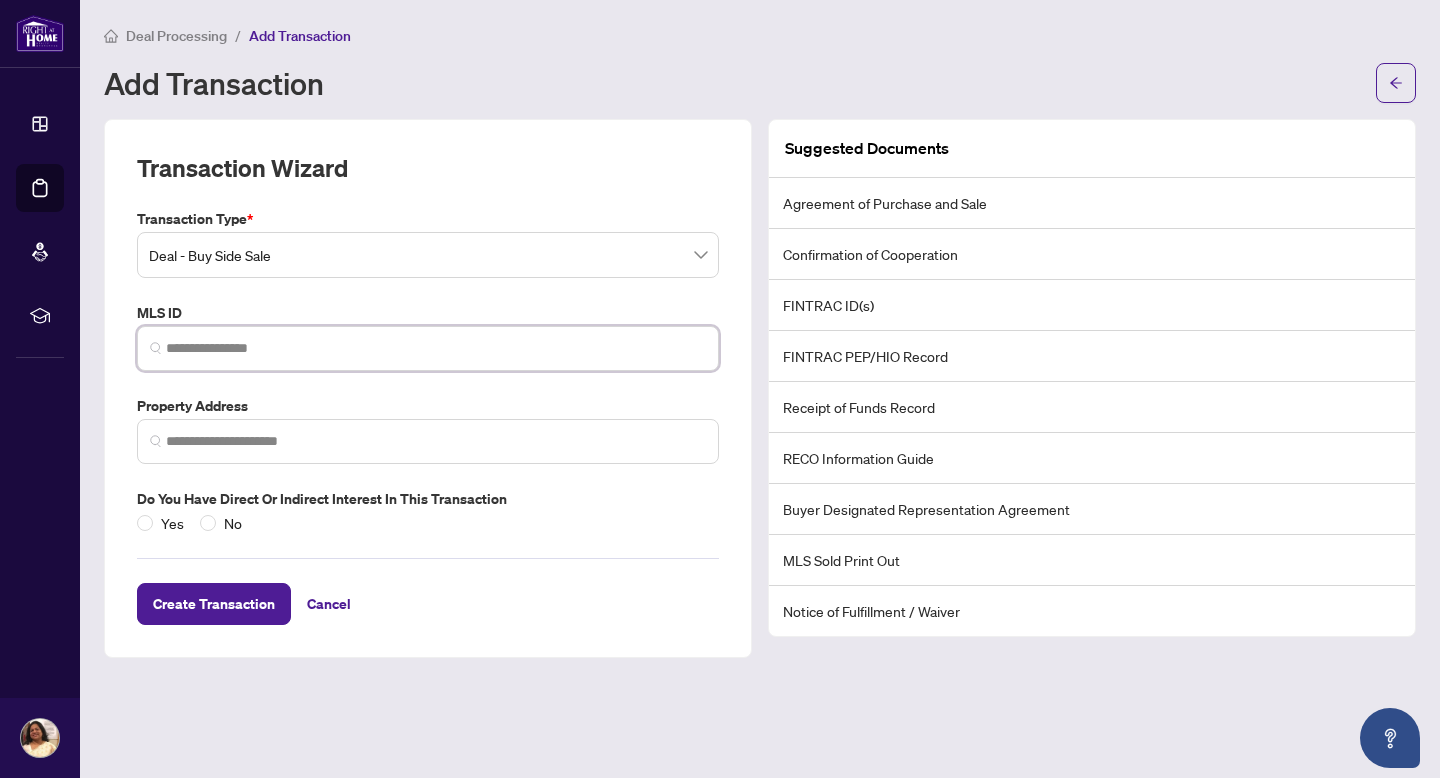 click at bounding box center [436, 348] 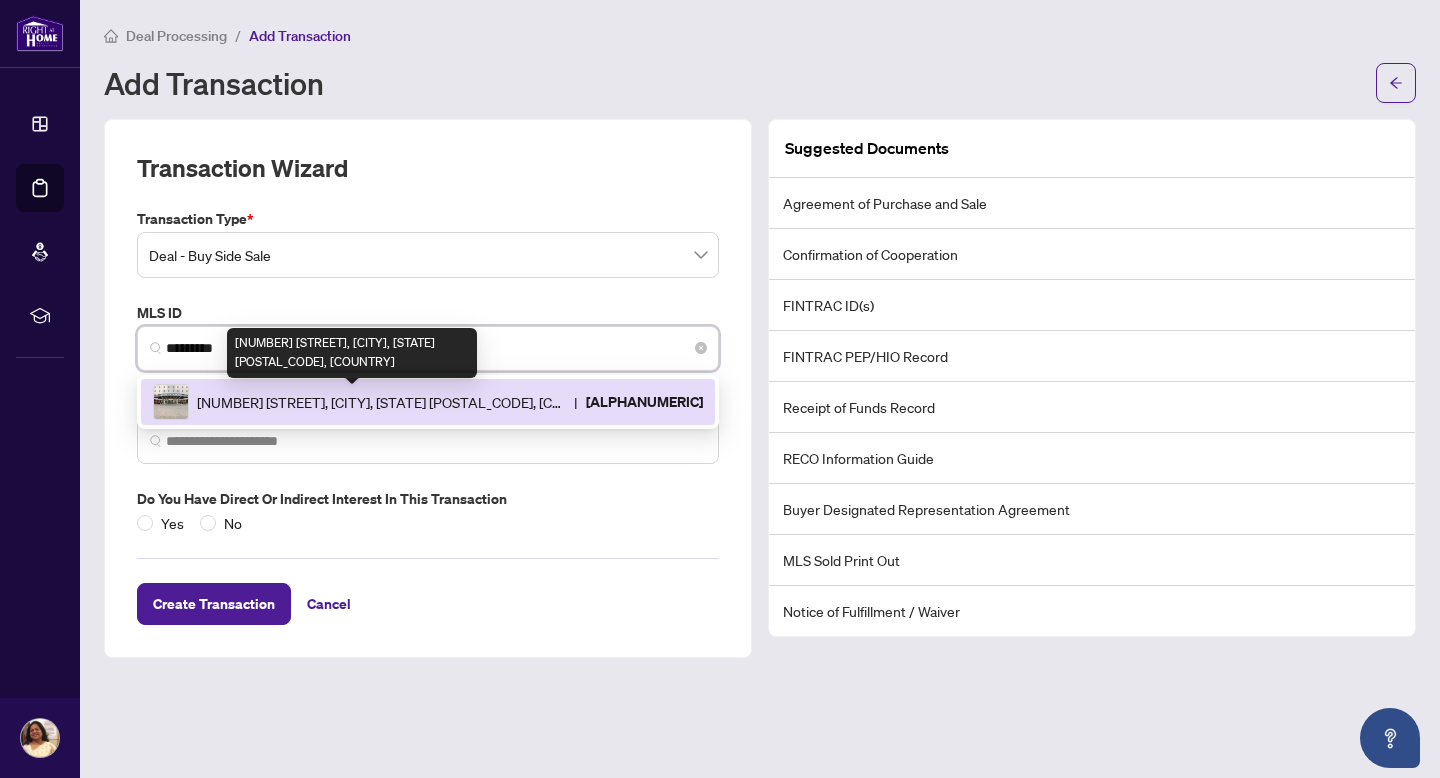 click on "77 Harbour Sq, Toronto, Ontario M5J 2S2, Canada" at bounding box center (381, 402) 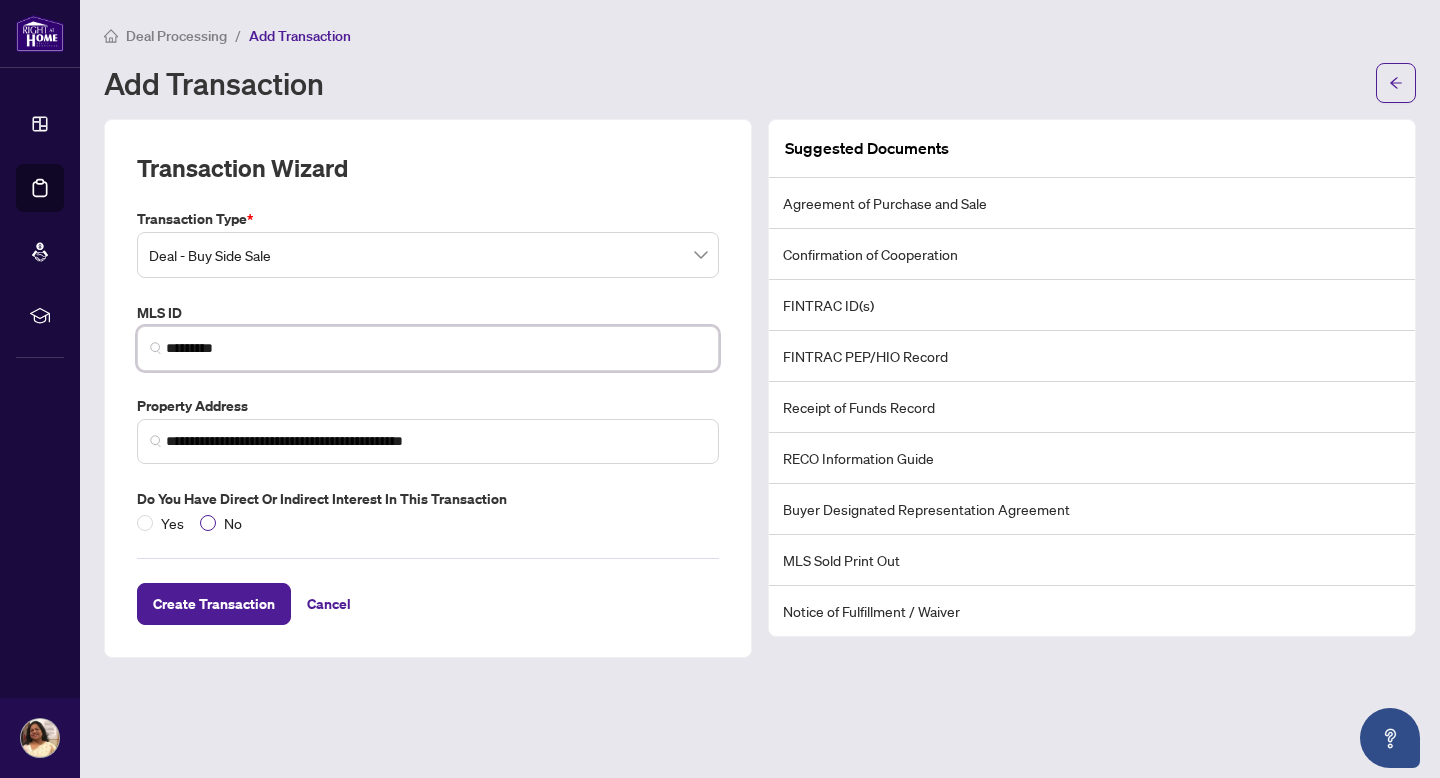 type on "*********" 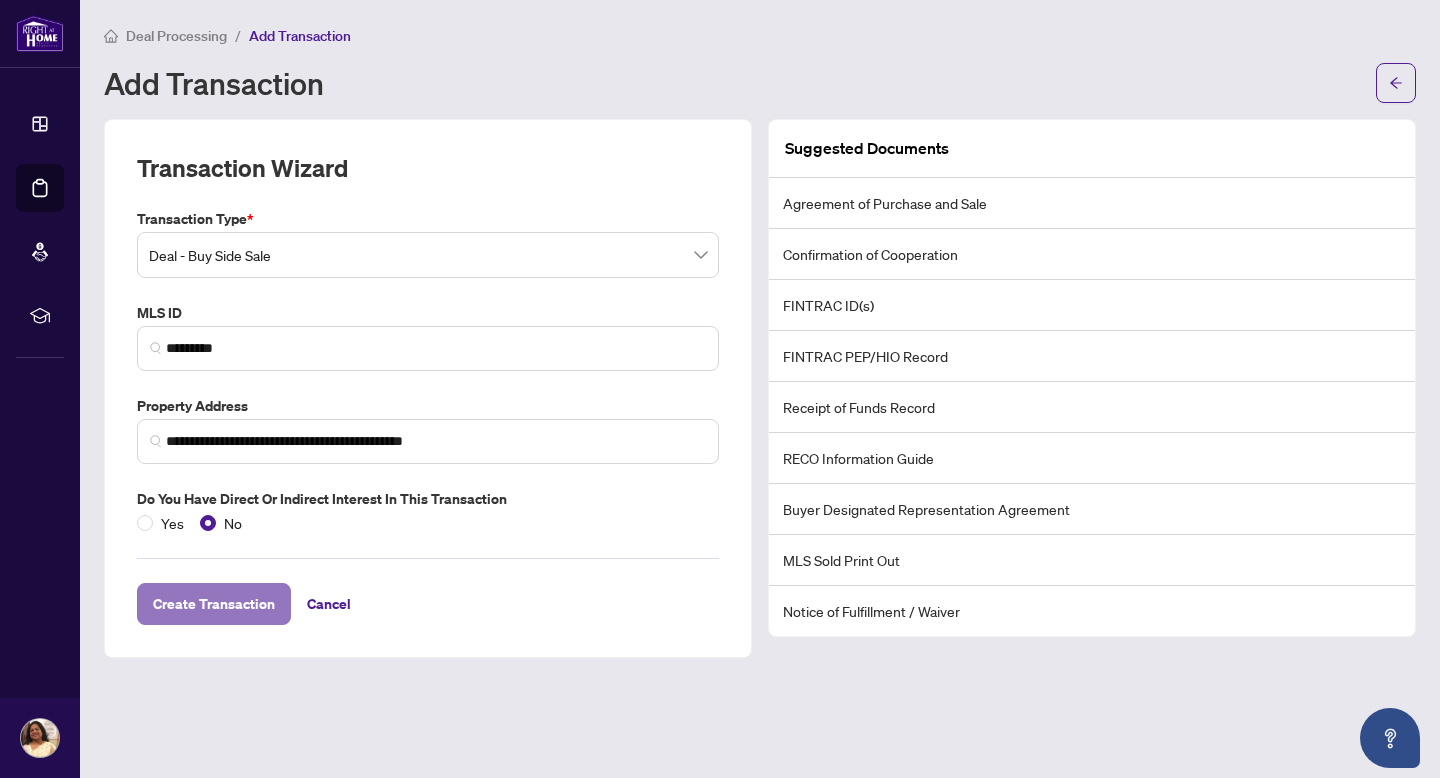 click on "Create Transaction" at bounding box center [214, 604] 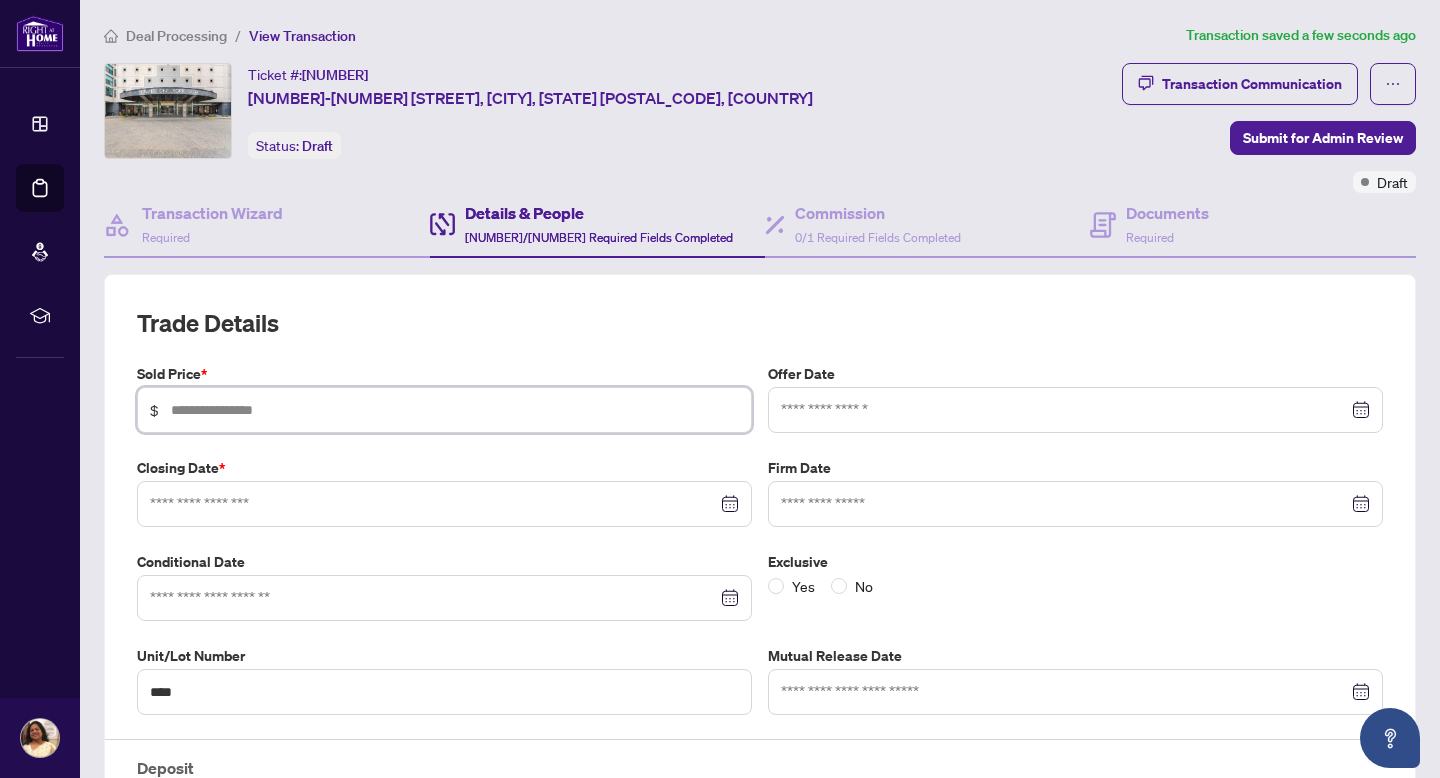 click at bounding box center [455, 410] 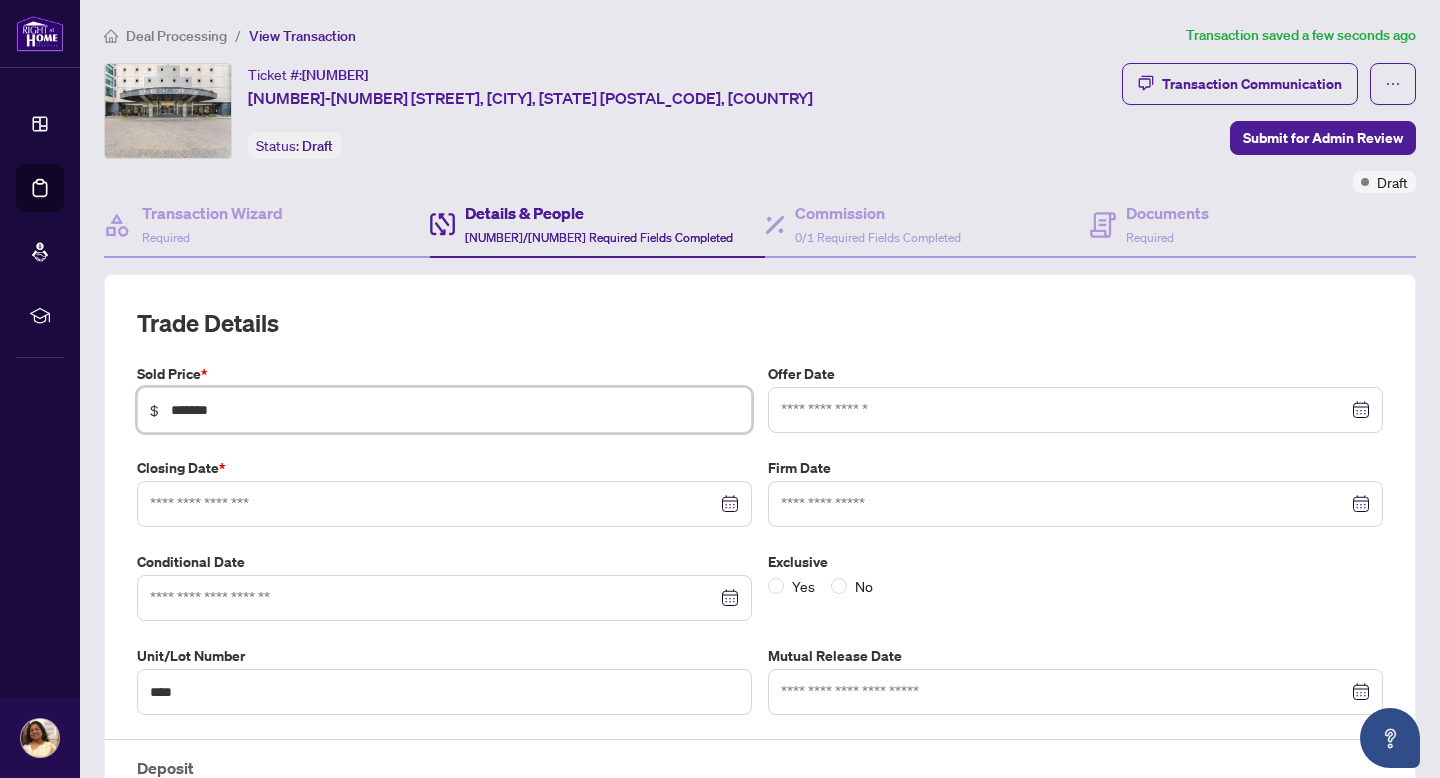 type on "*******" 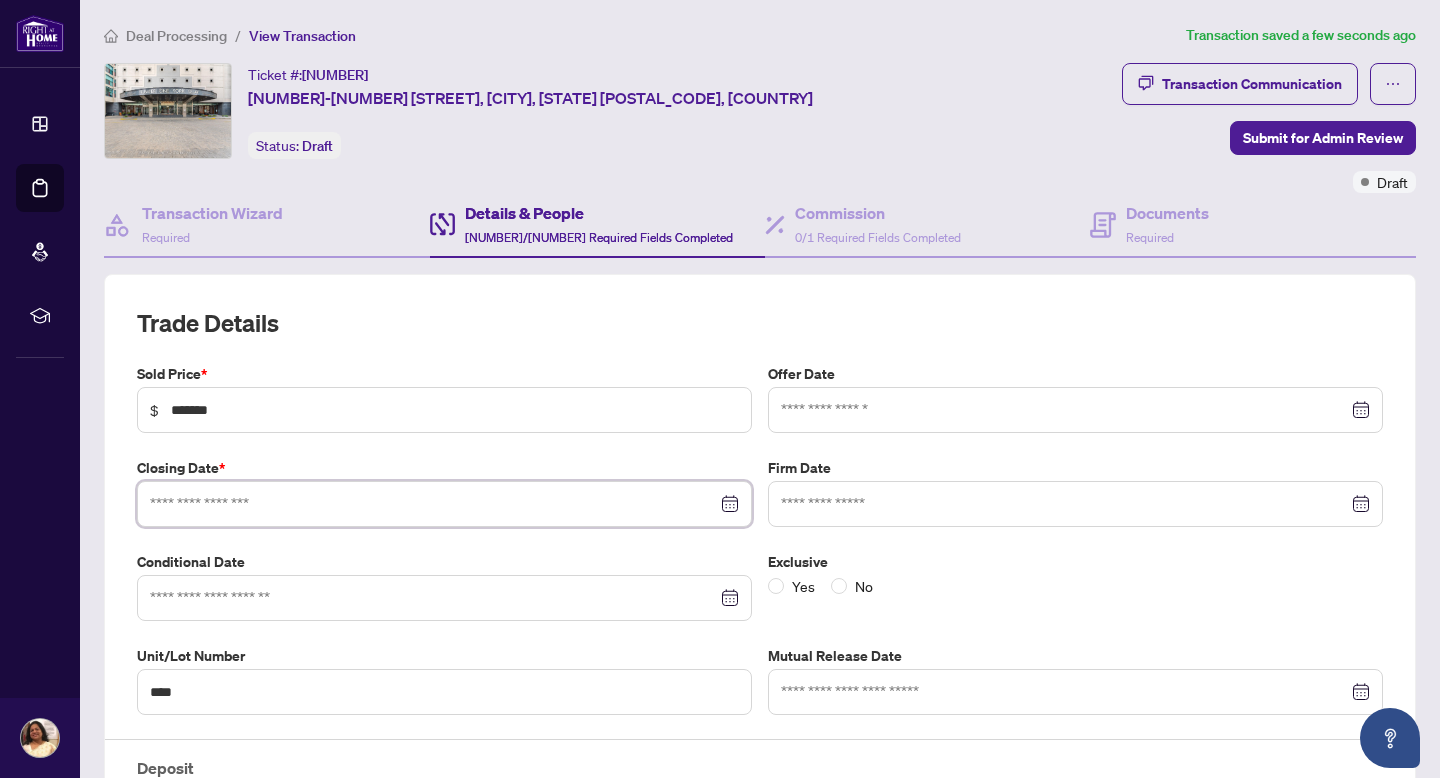 click at bounding box center (433, 504) 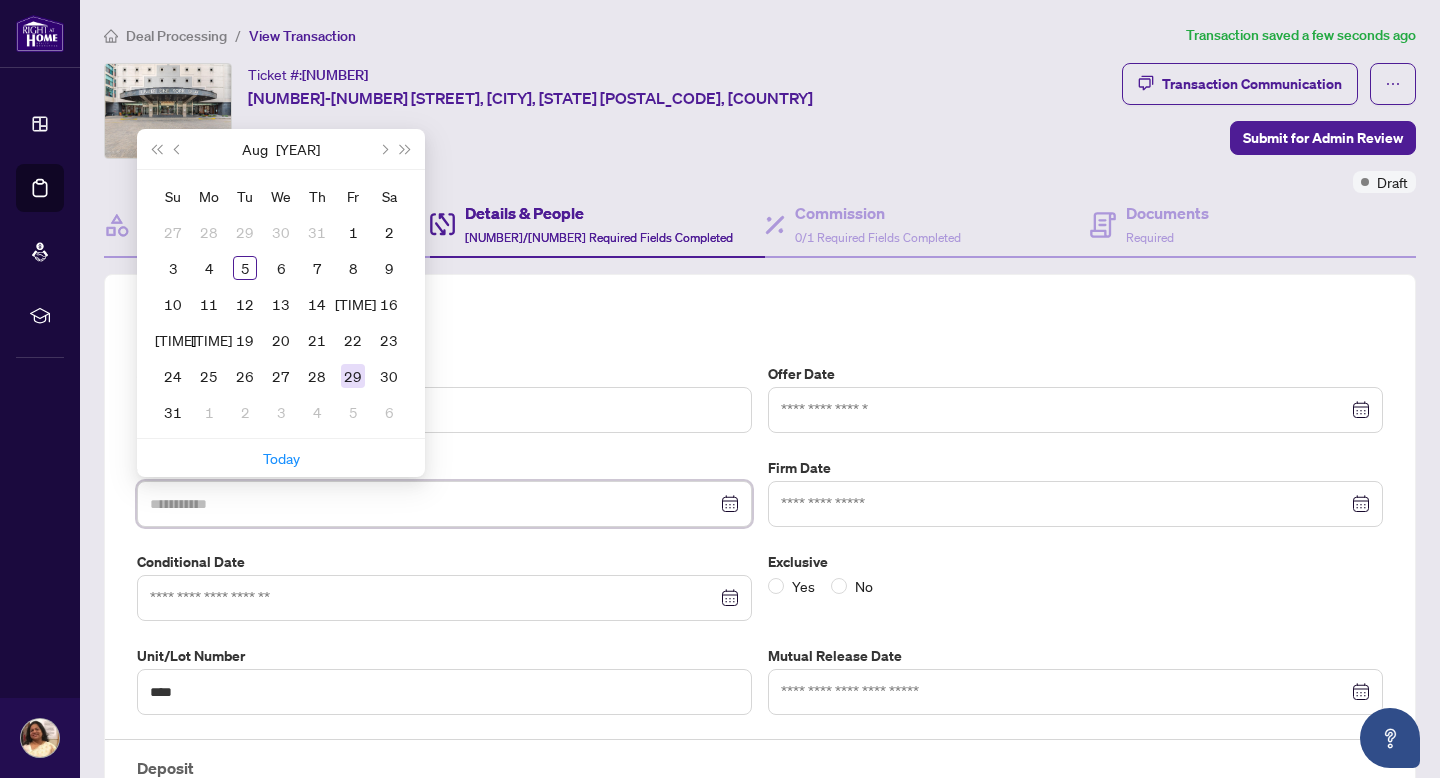 type on "**********" 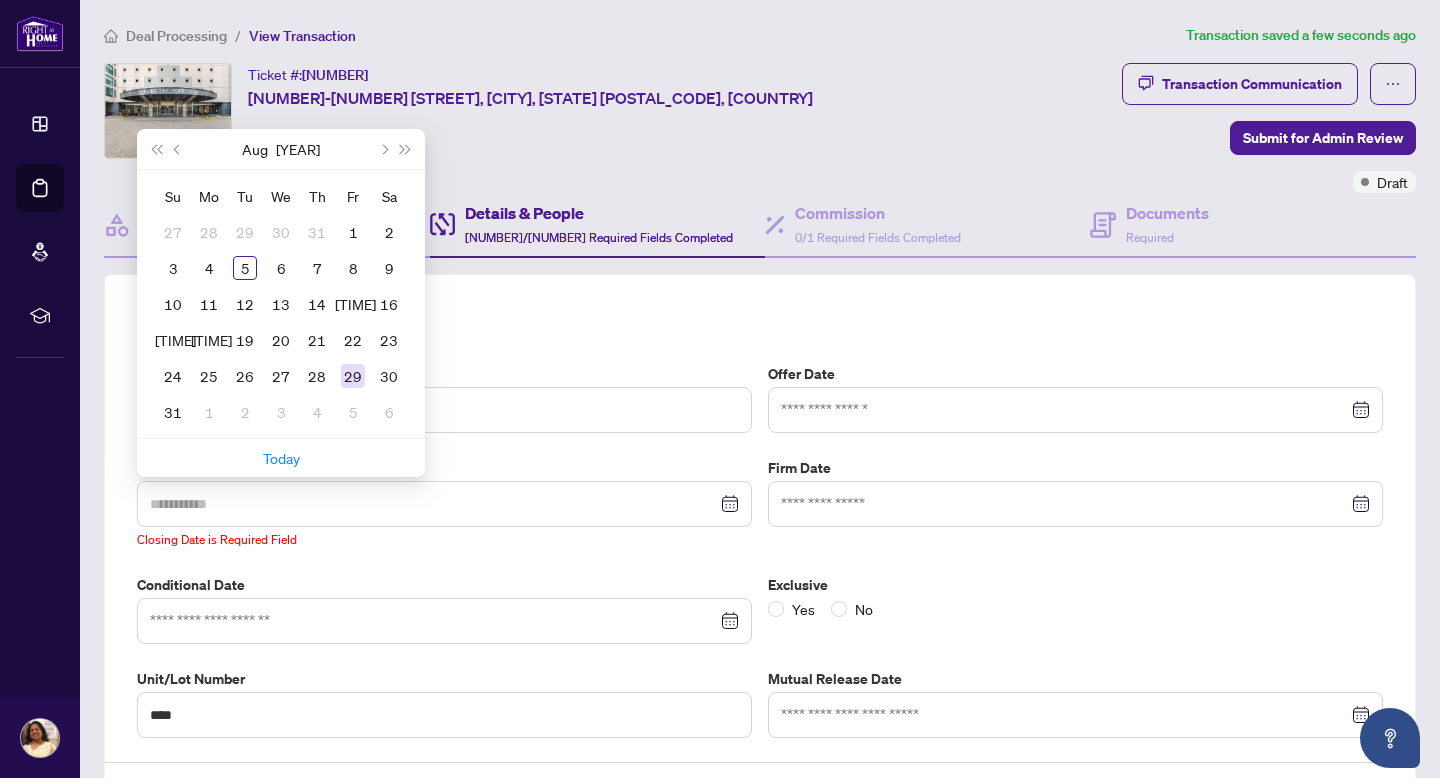 click on "29" at bounding box center (353, 376) 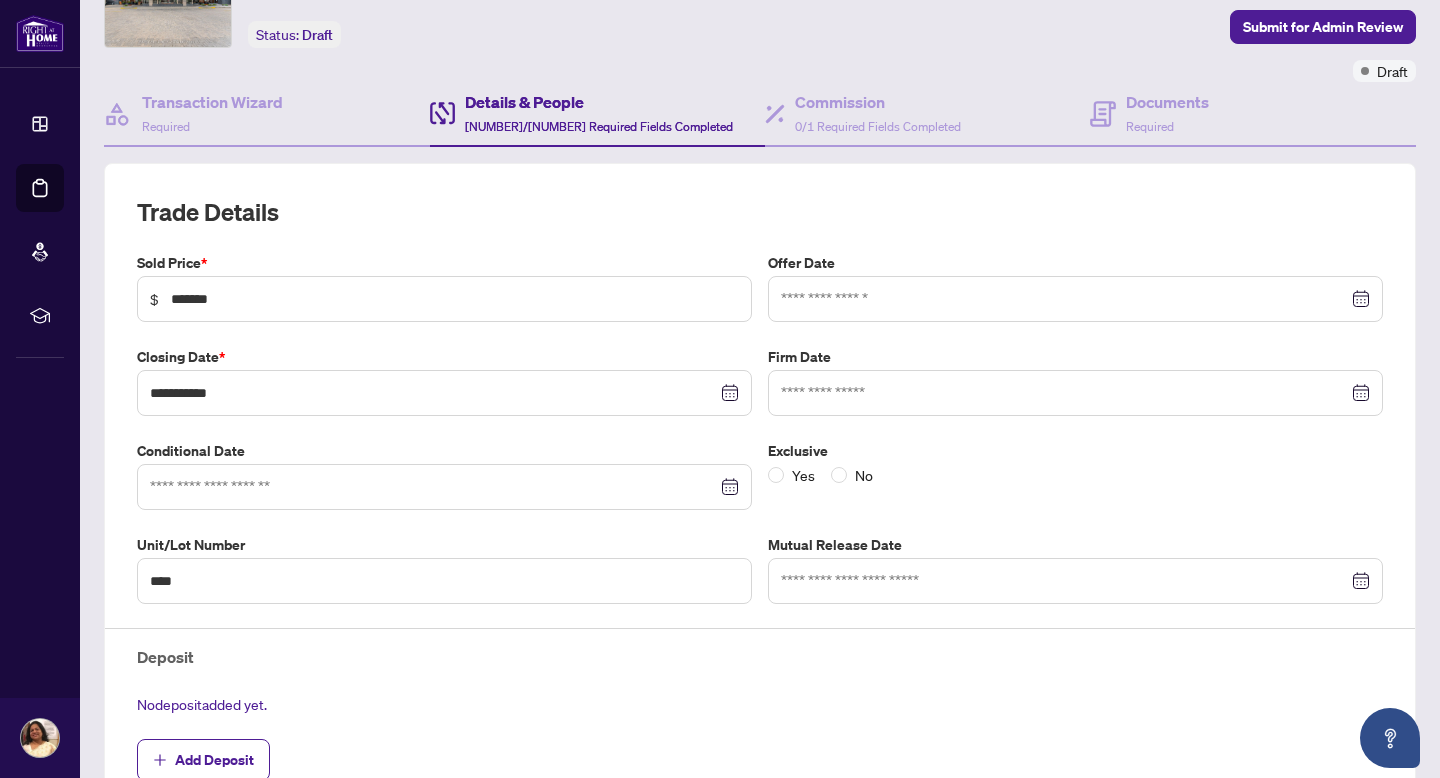 scroll, scrollTop: 191, scrollLeft: 0, axis: vertical 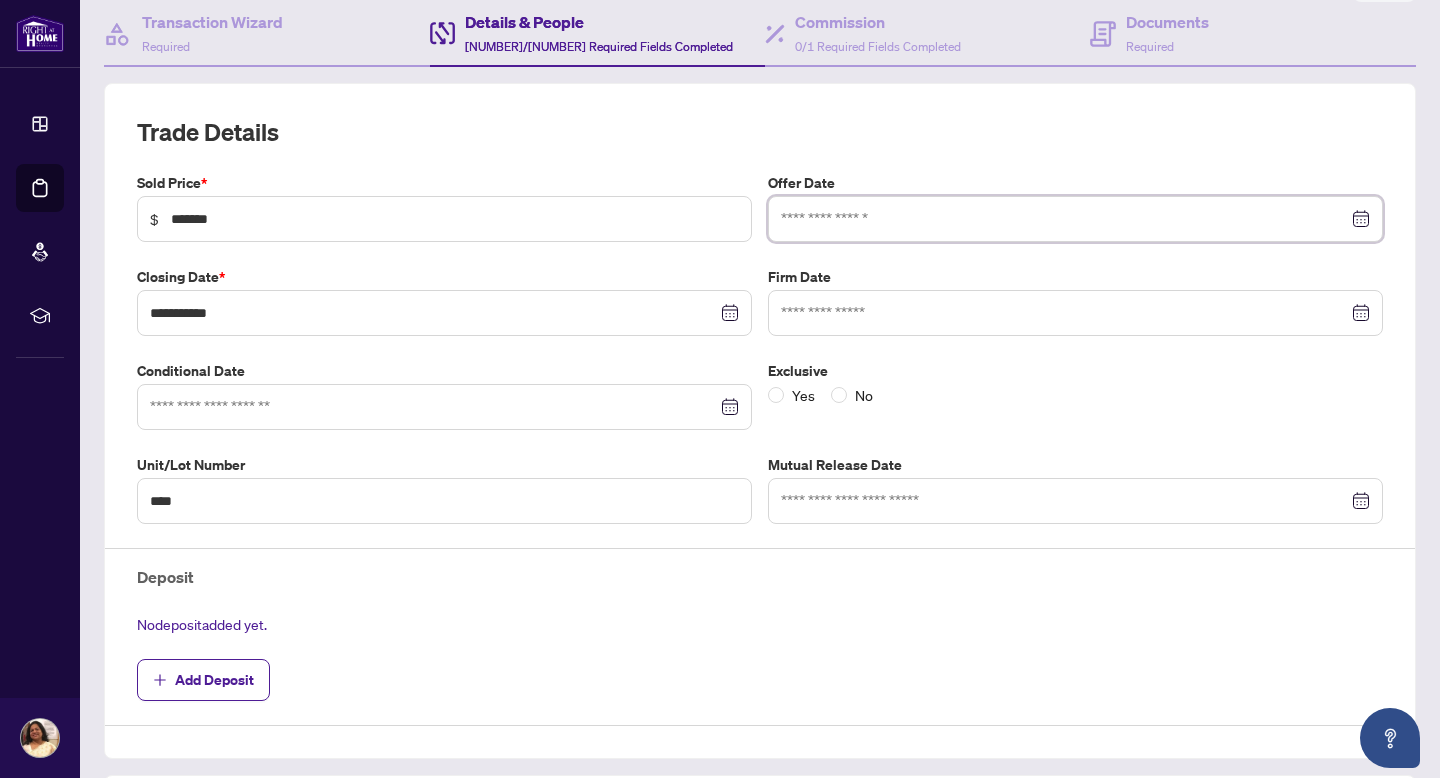 click at bounding box center [1064, 219] 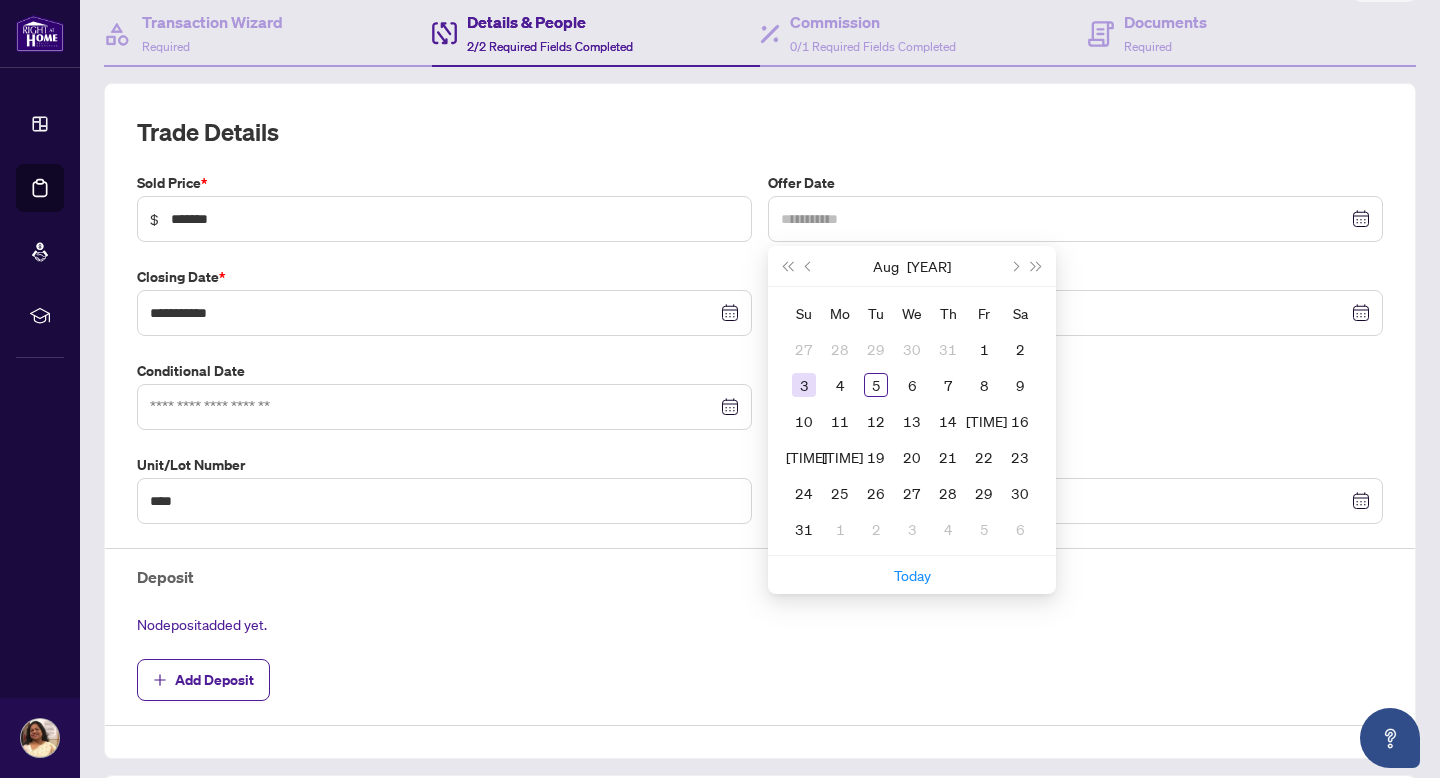 click on "3" at bounding box center [804, 385] 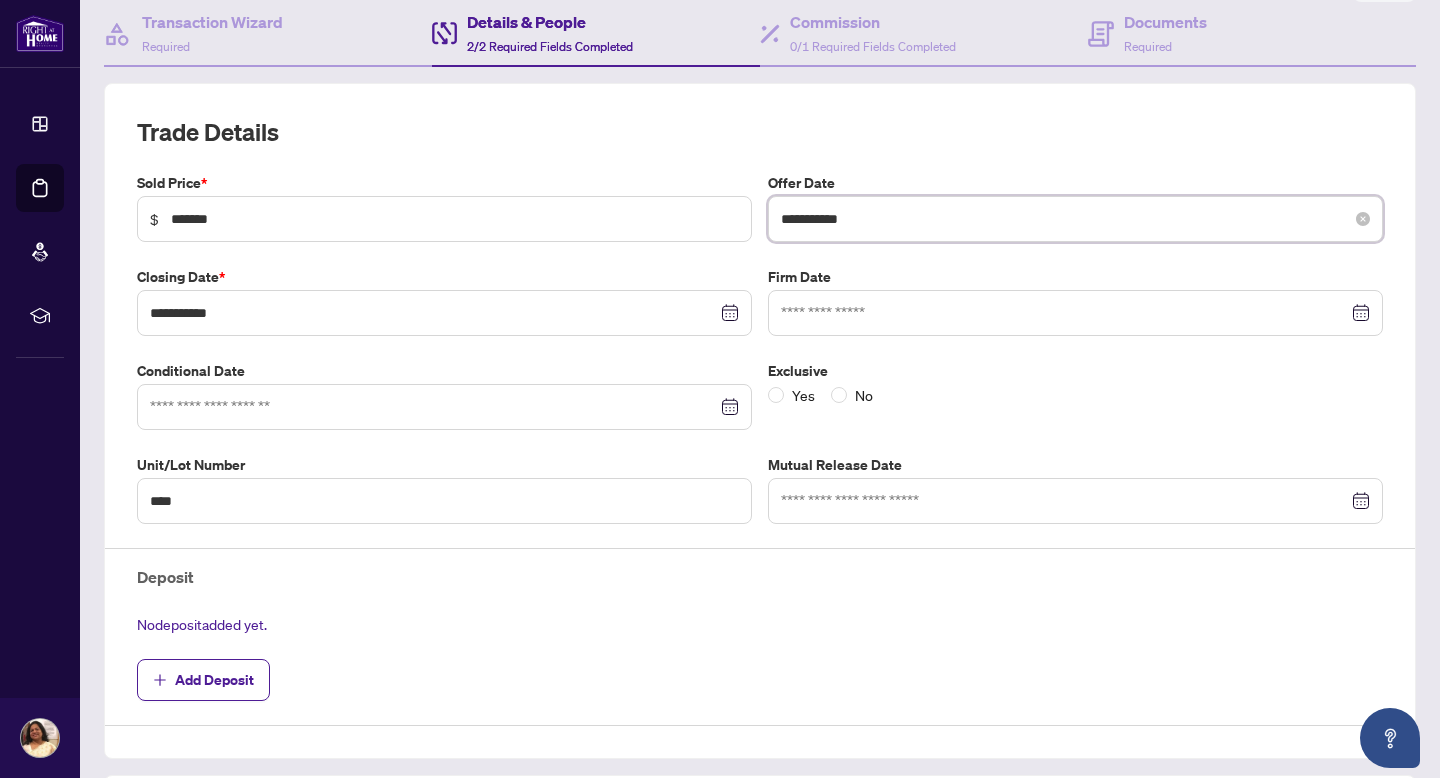 click on "**********" at bounding box center (1064, 219) 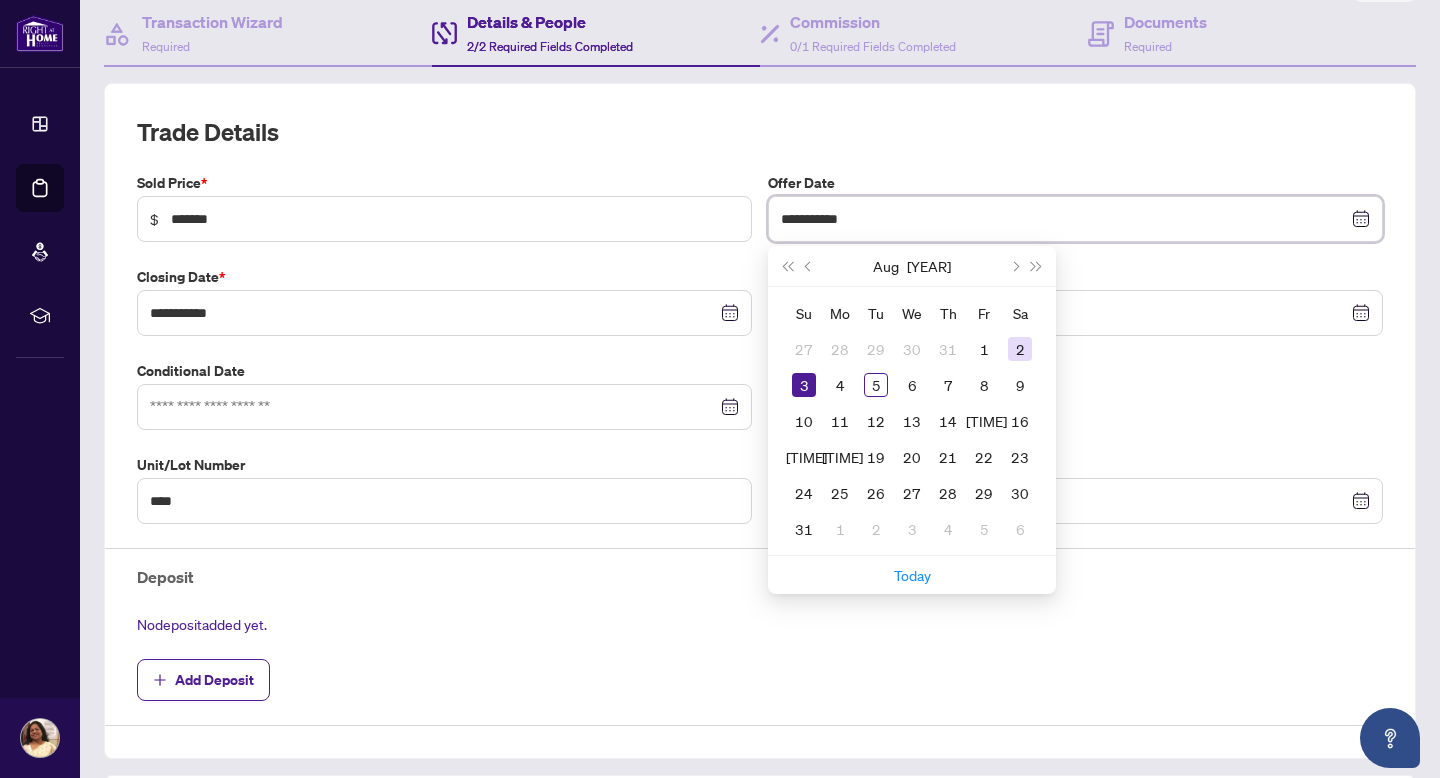 type on "**********" 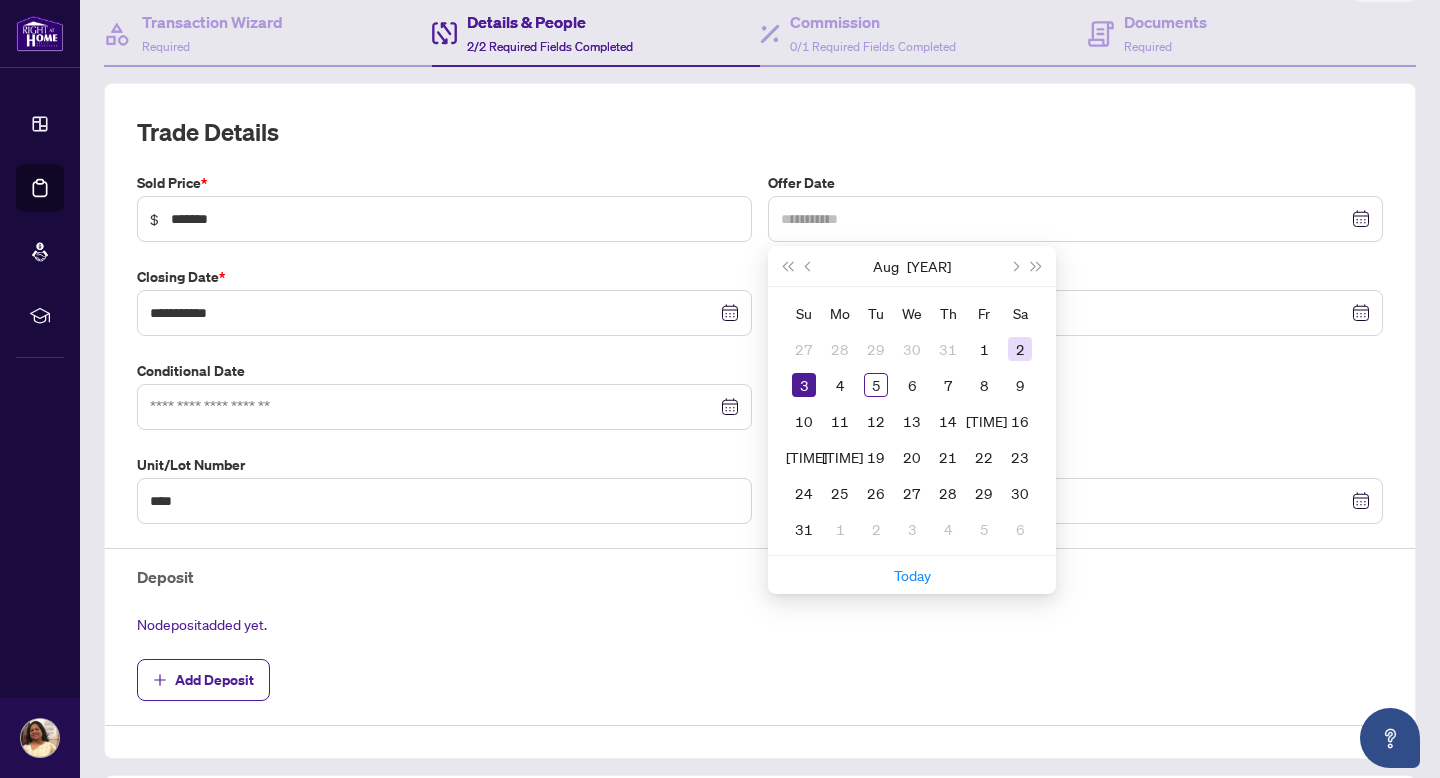 click on "2" at bounding box center [1020, 349] 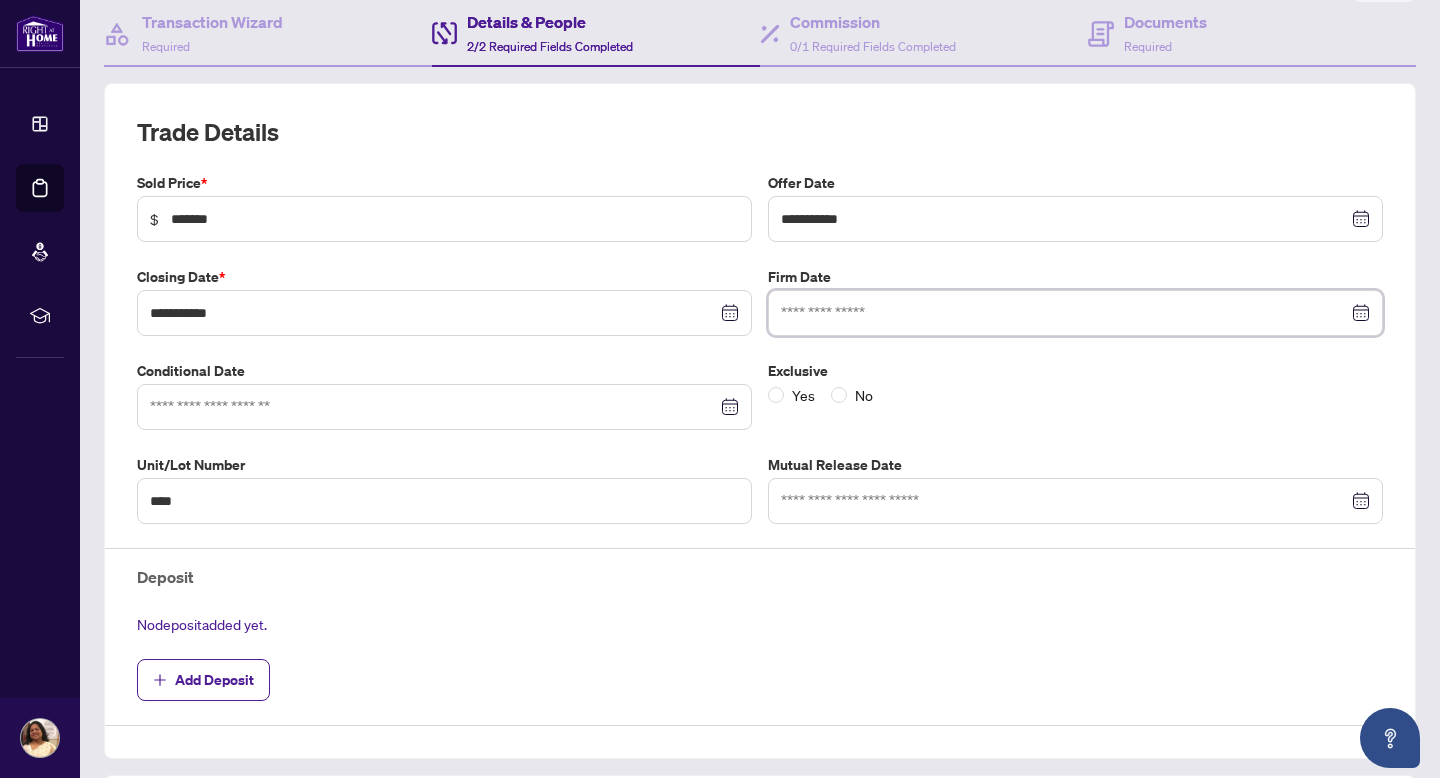 click at bounding box center [1064, 313] 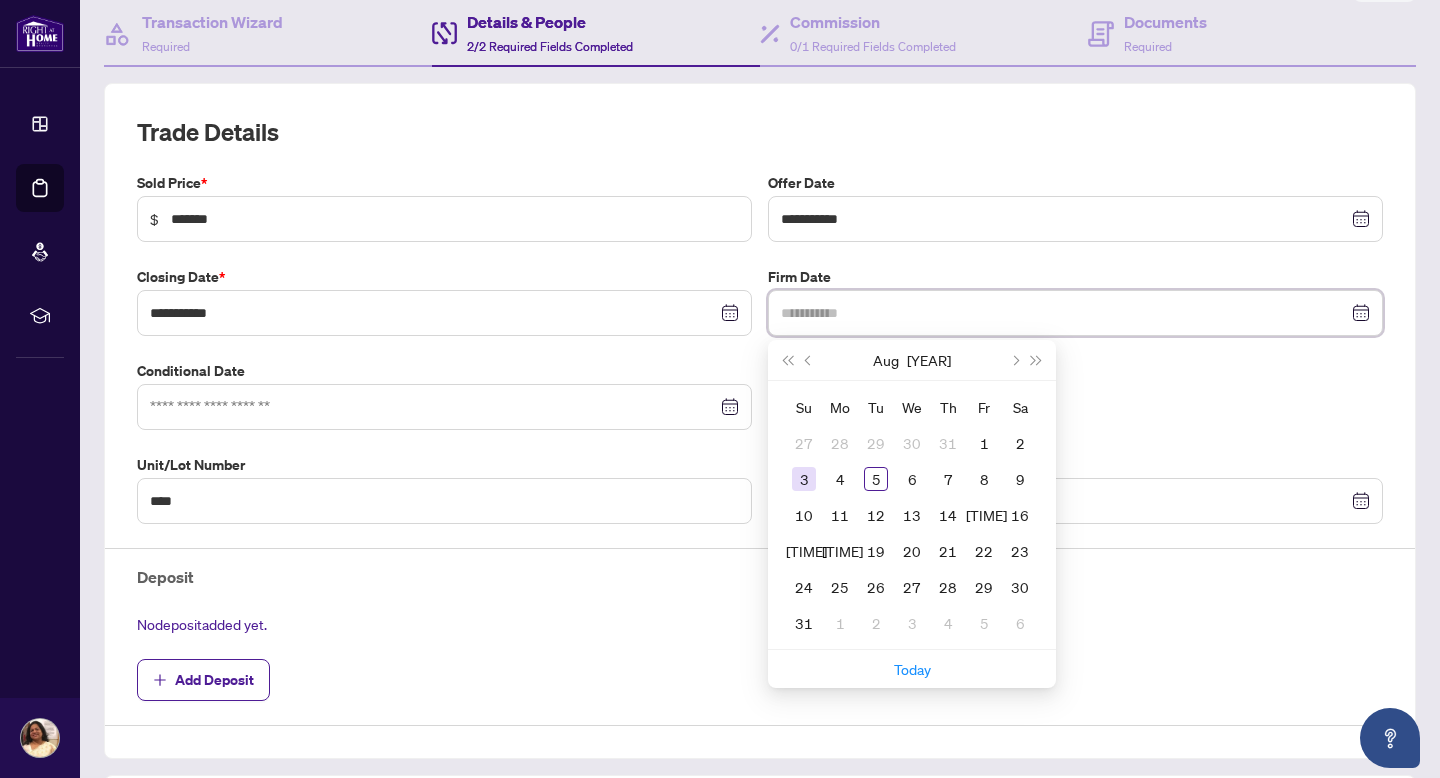 type on "**********" 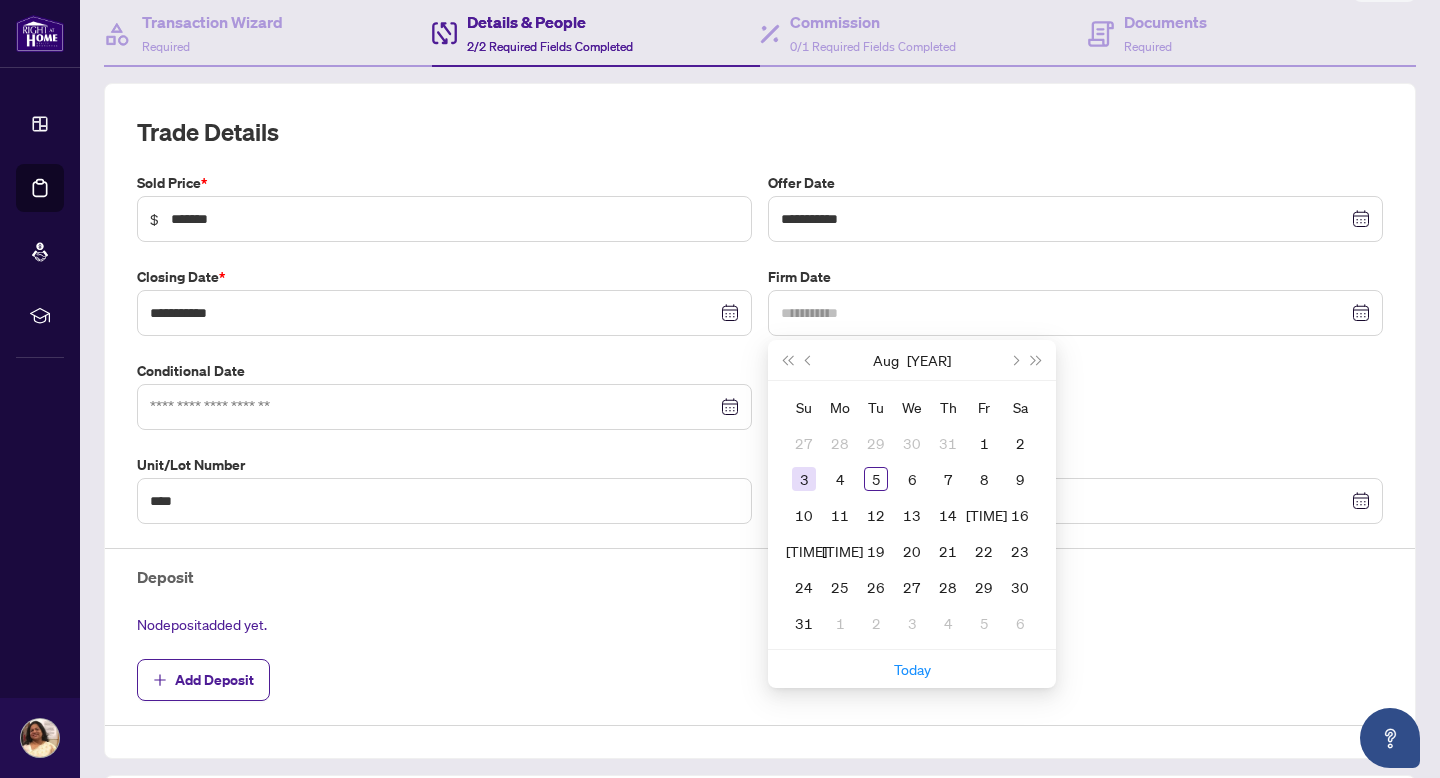 click on "3" at bounding box center (804, 479) 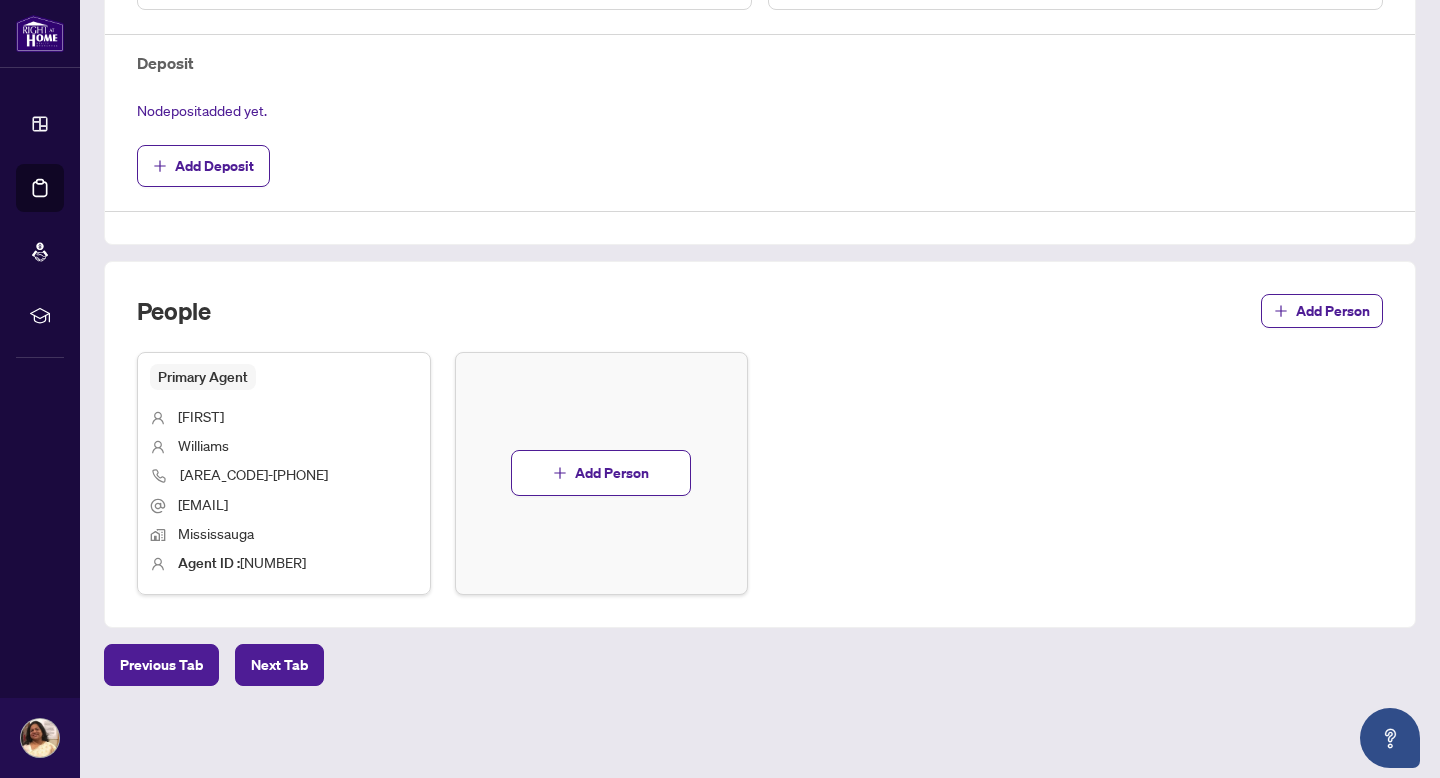 scroll, scrollTop: 0, scrollLeft: 0, axis: both 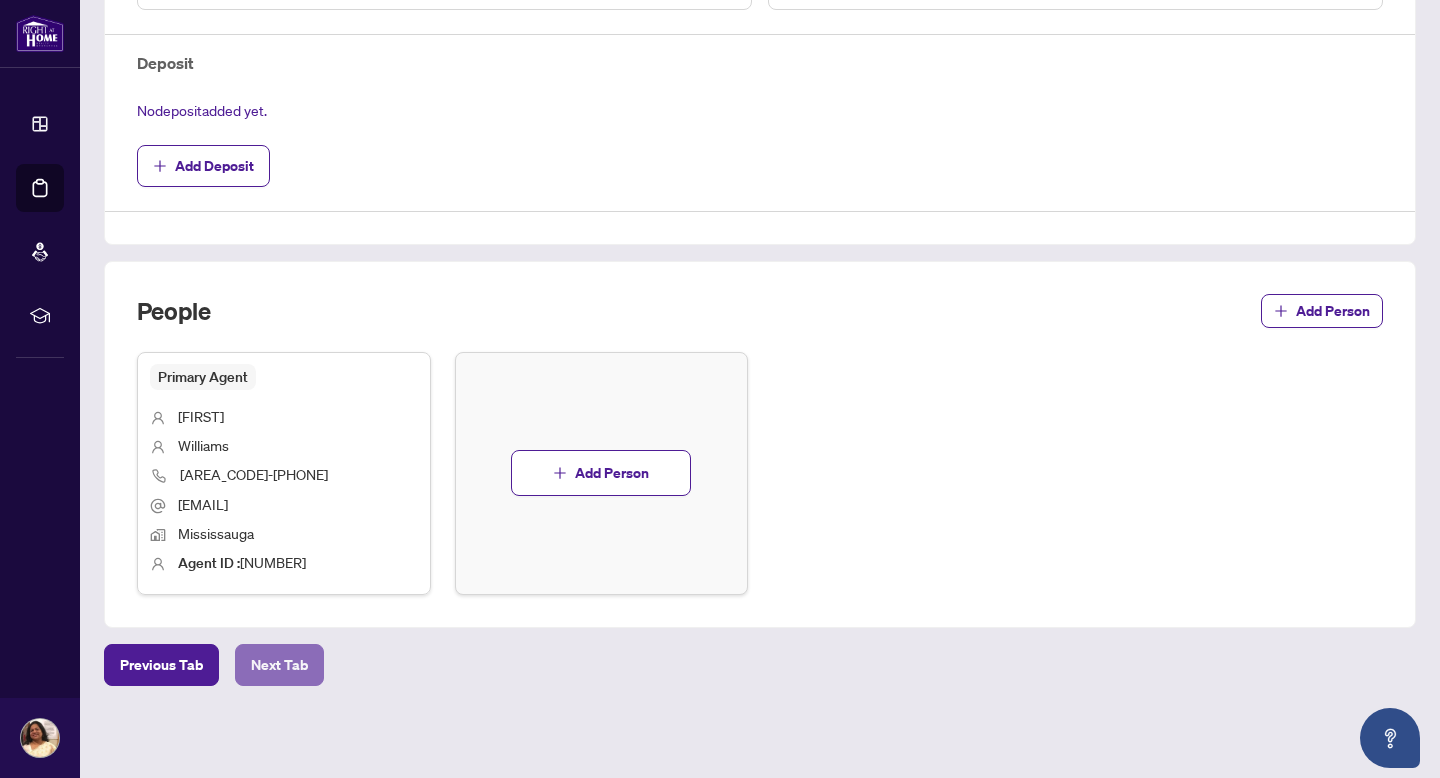 click on "Next Tab" at bounding box center (279, 665) 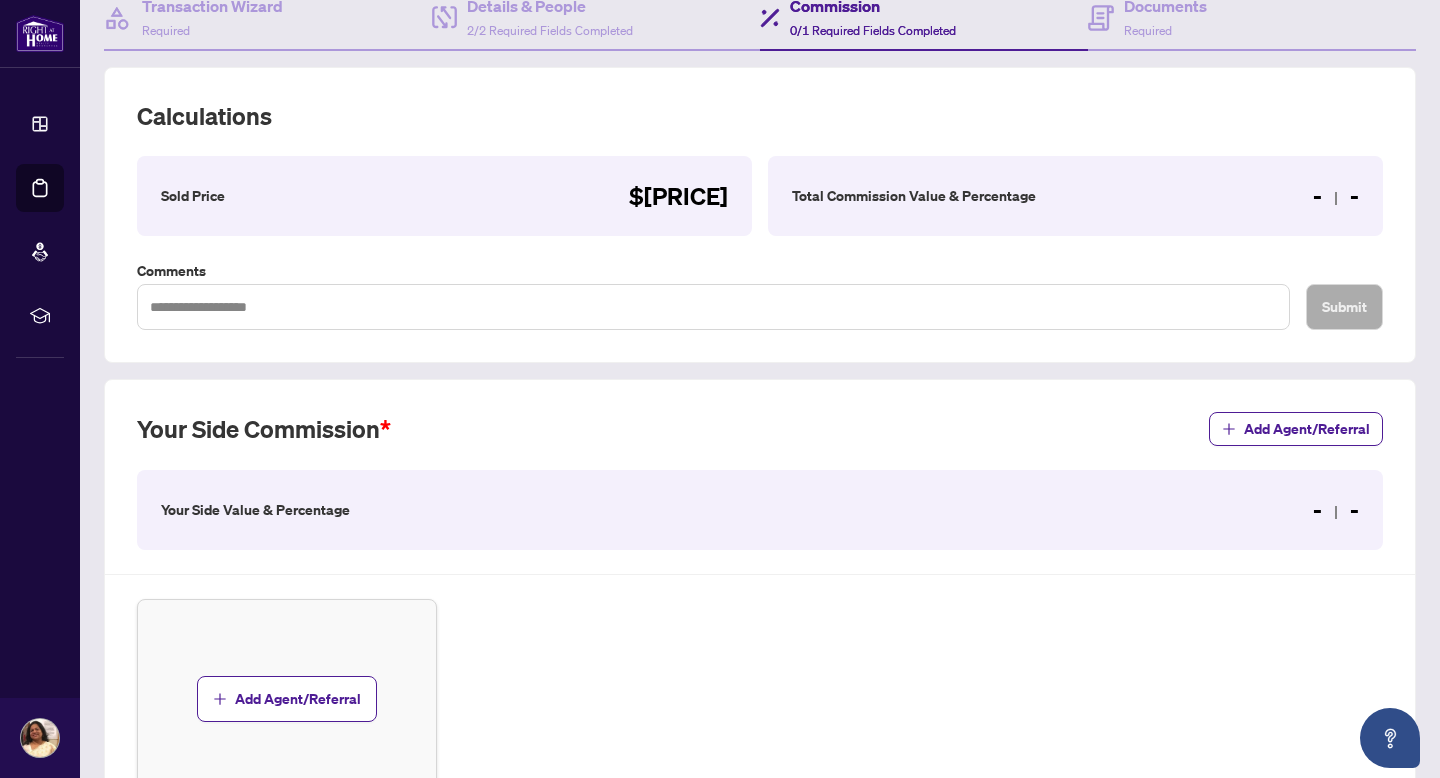 scroll, scrollTop: 209, scrollLeft: 0, axis: vertical 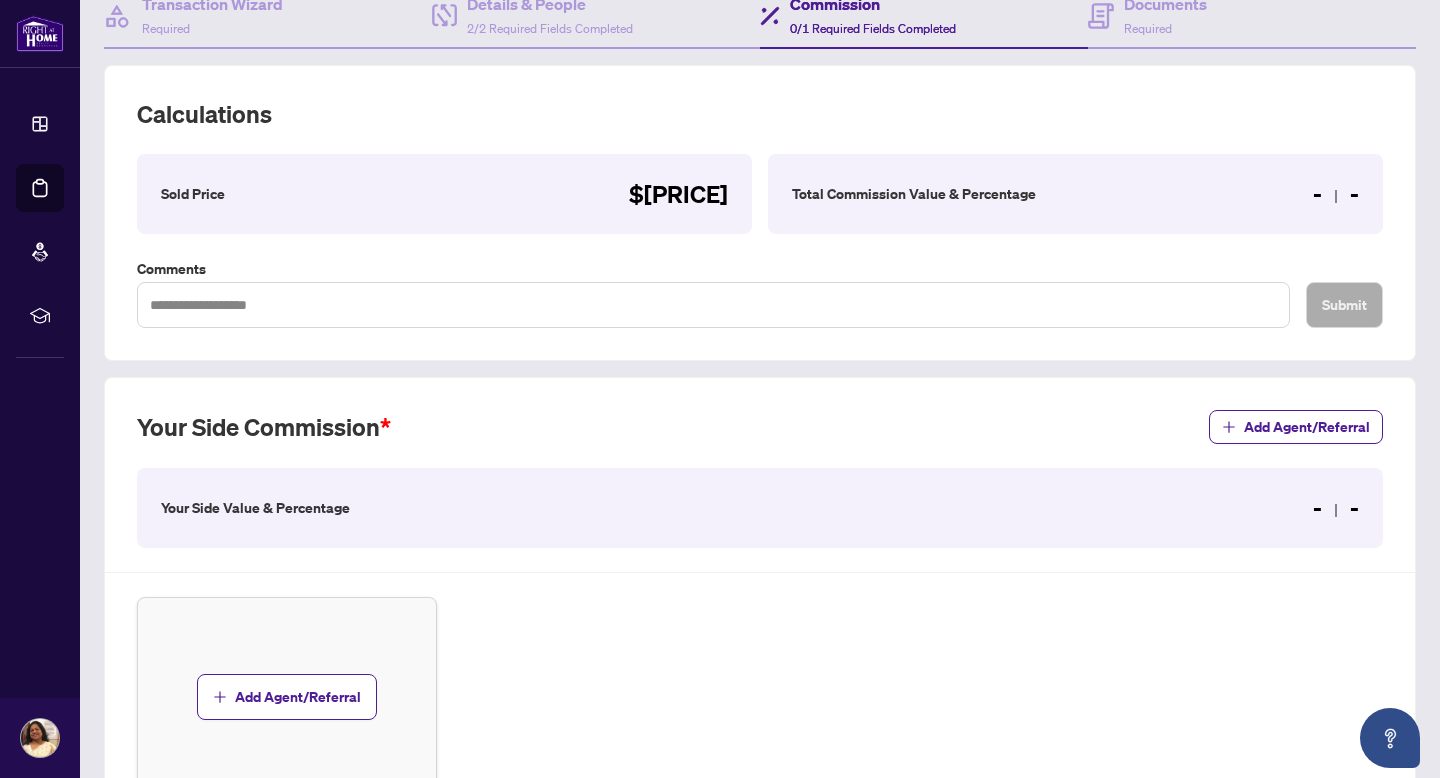 click on "Your Side Value & Percentage" at bounding box center [255, 508] 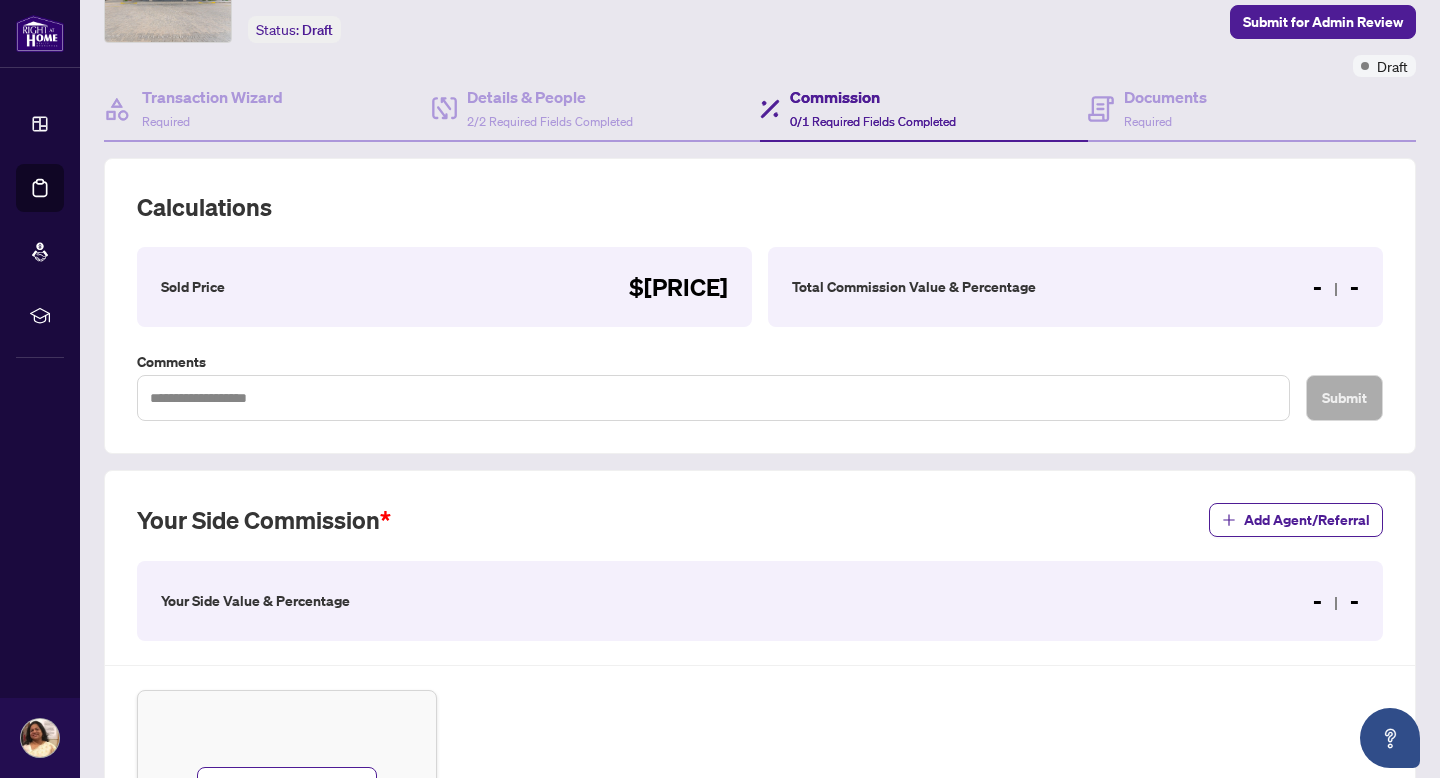 scroll, scrollTop: 103, scrollLeft: 0, axis: vertical 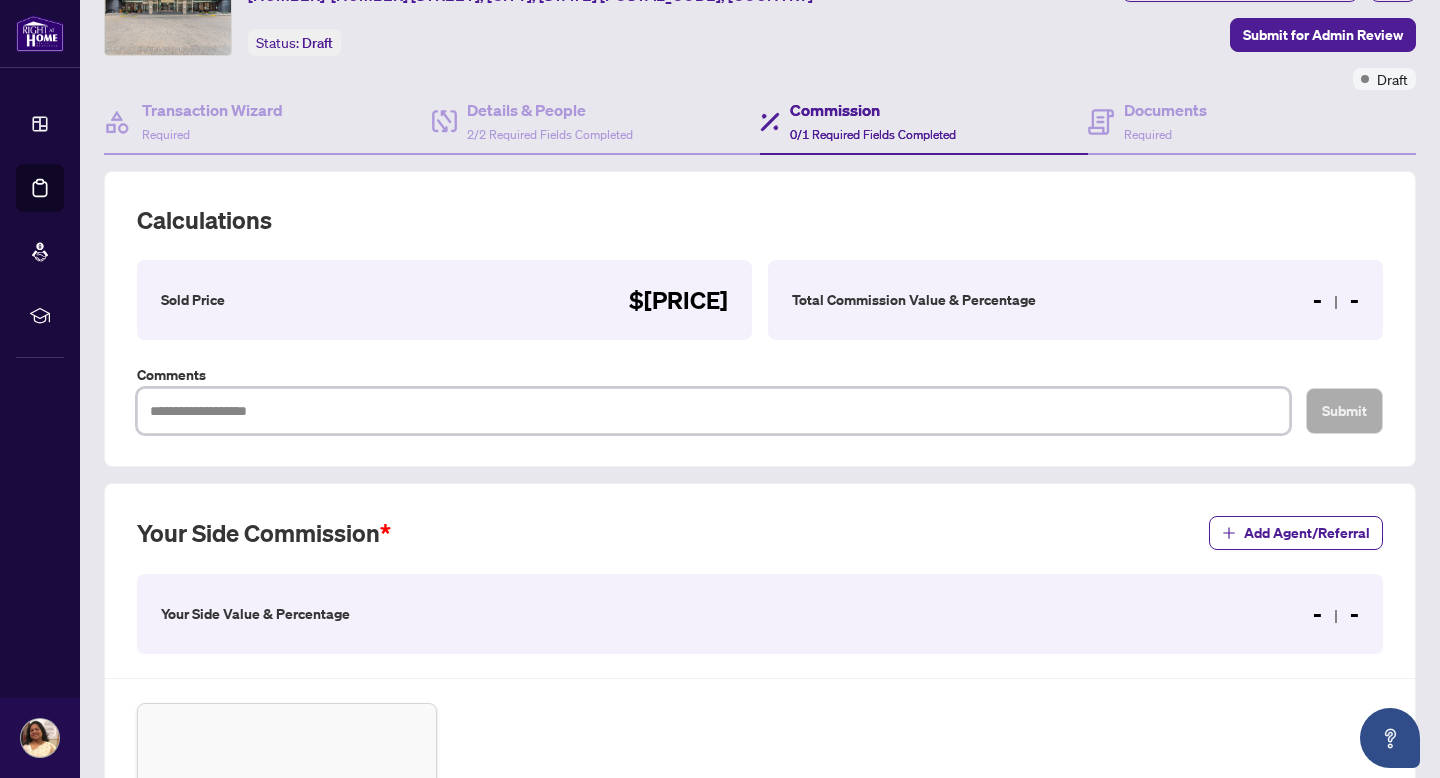 click at bounding box center [713, 411] 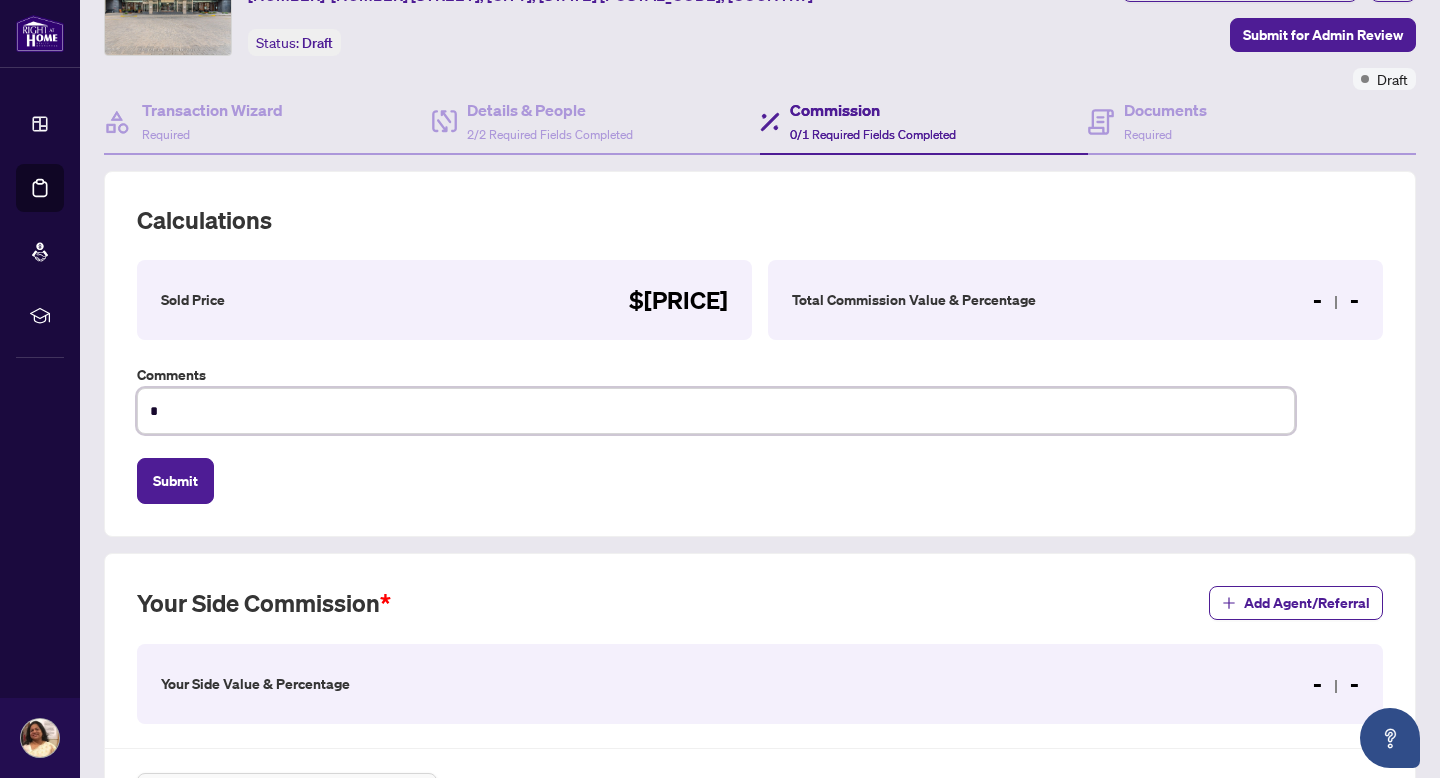 type on "**" 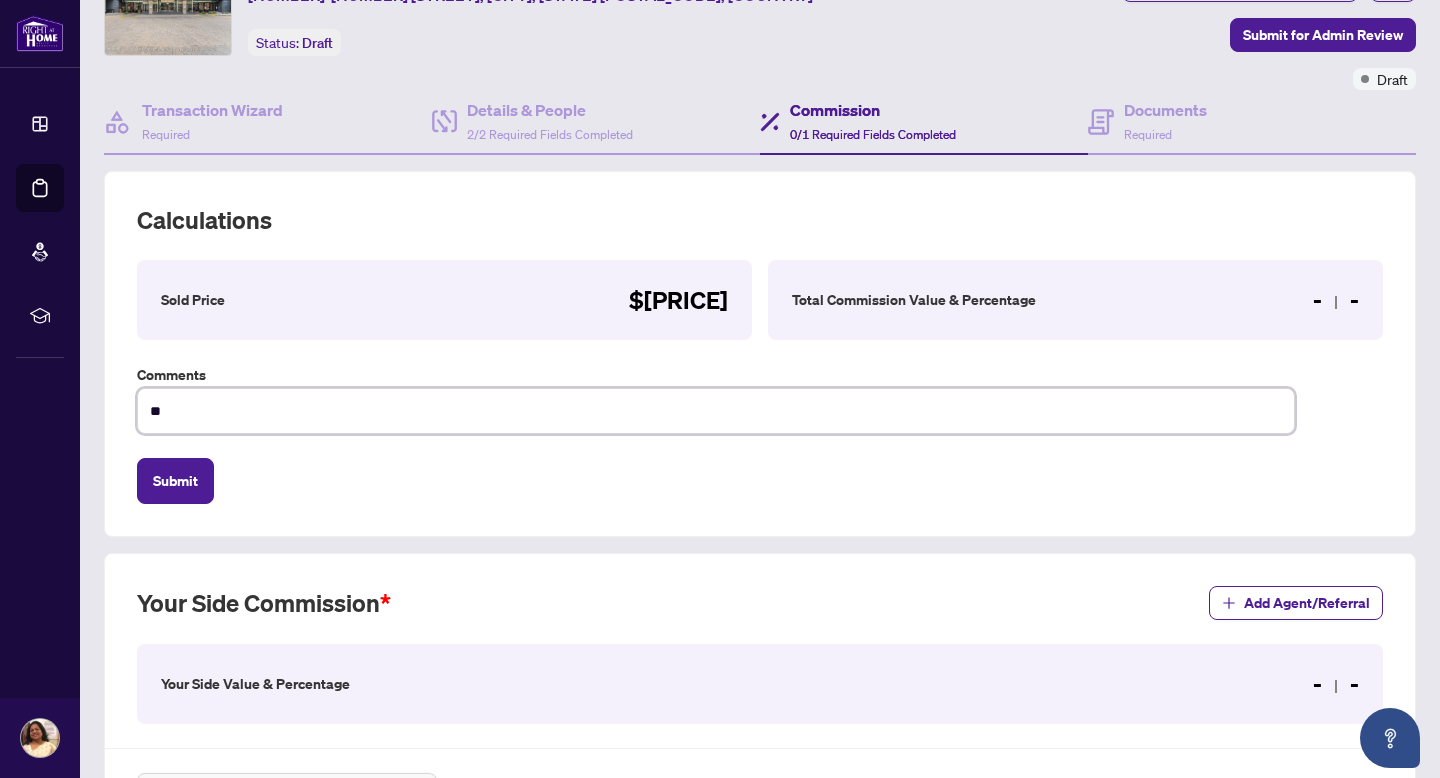 type on "***" 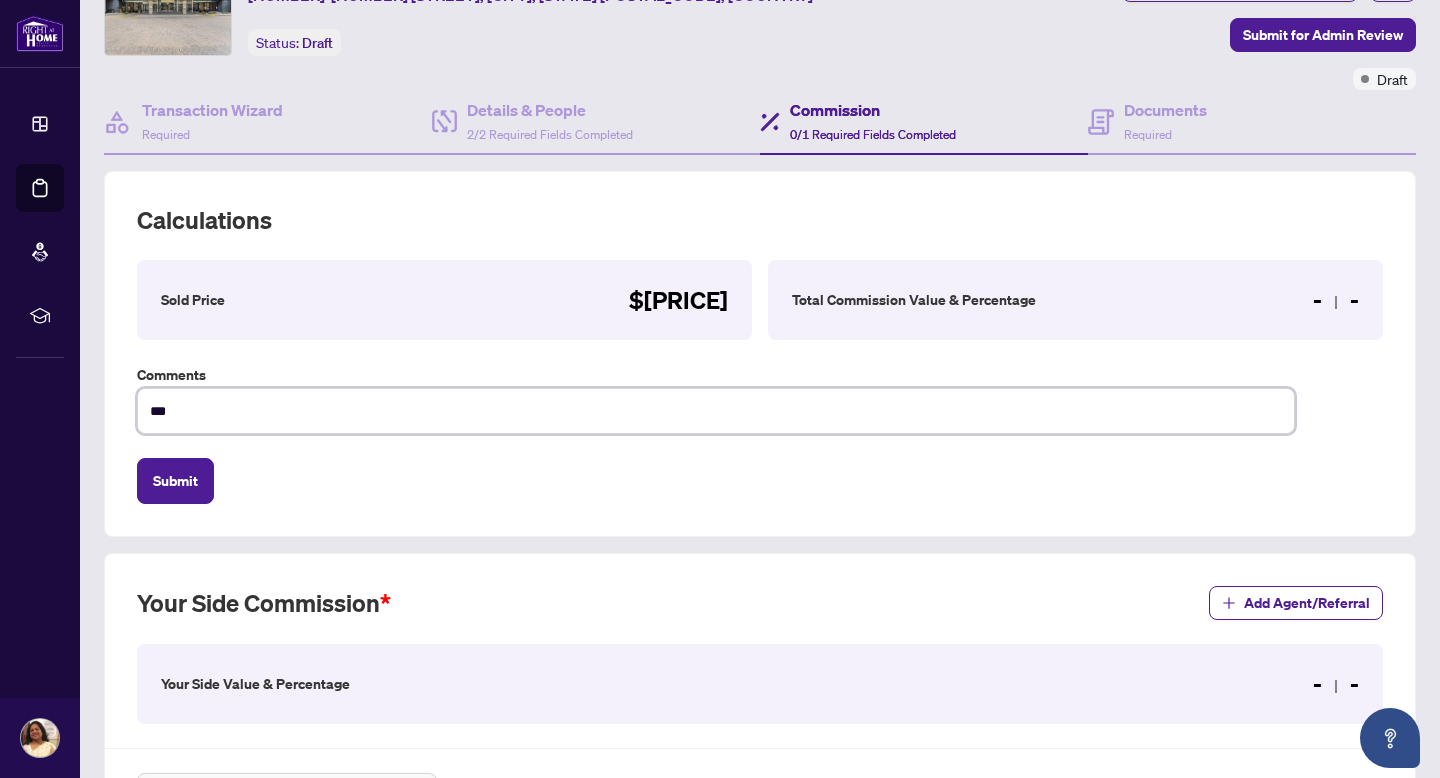 type on "****" 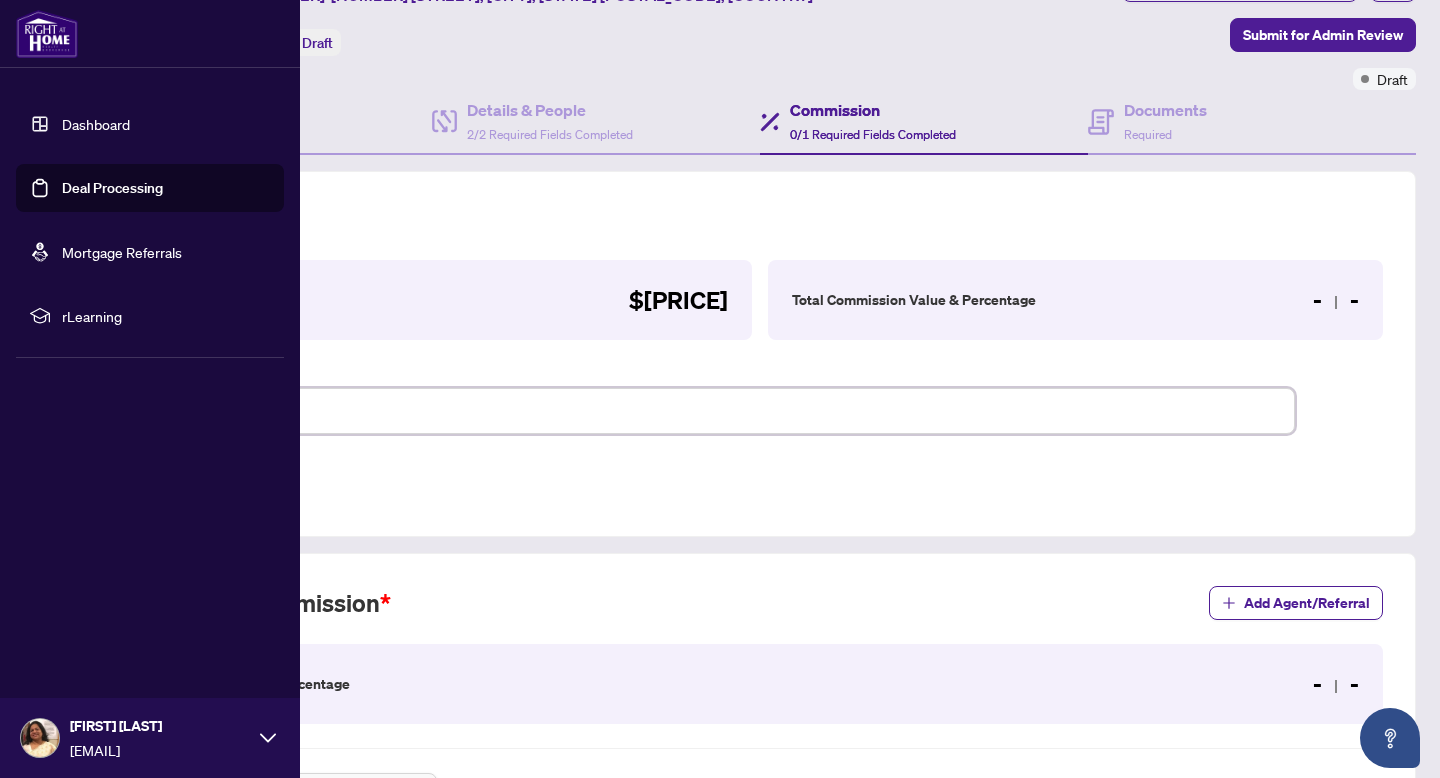 drag, startPoint x: 194, startPoint y: 412, endPoint x: 11, endPoint y: 412, distance: 183 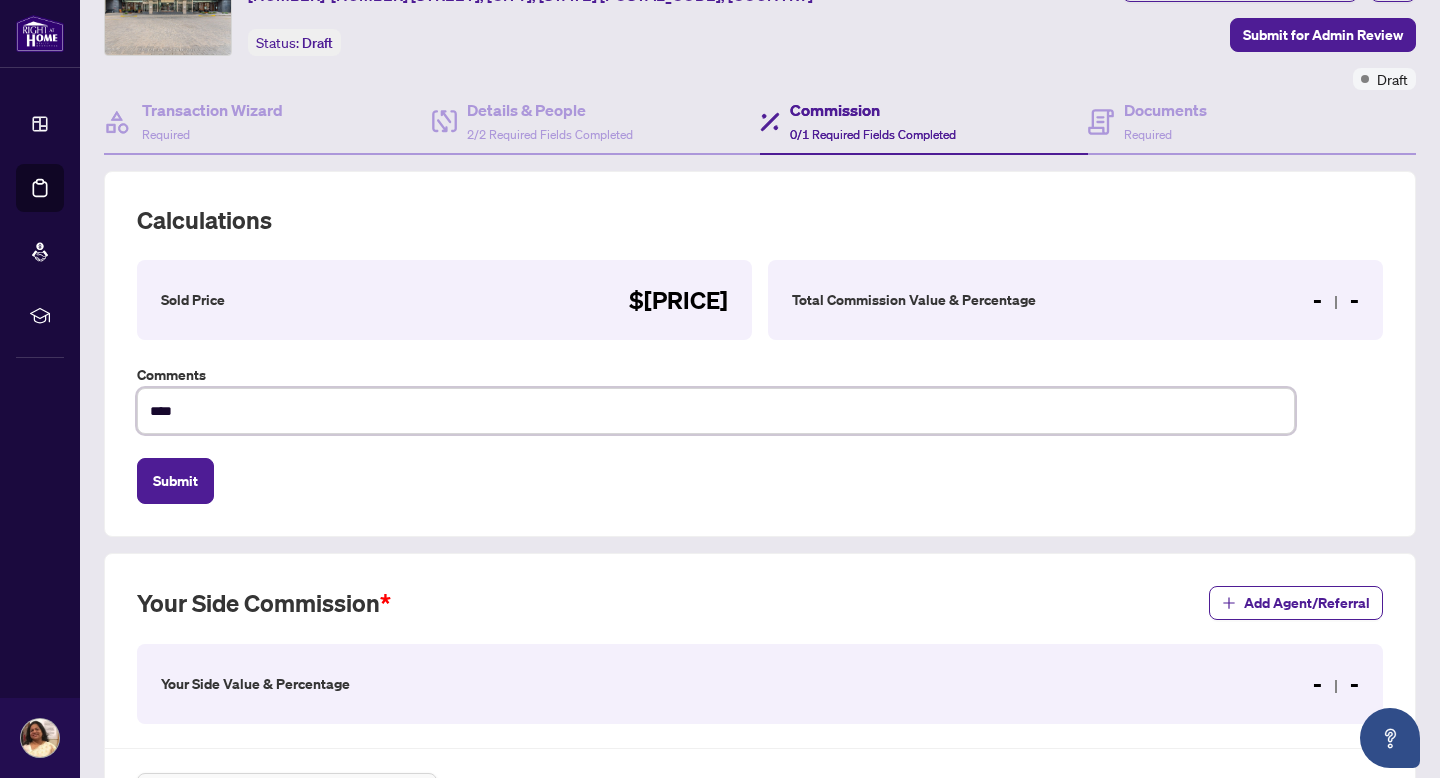 type on "****" 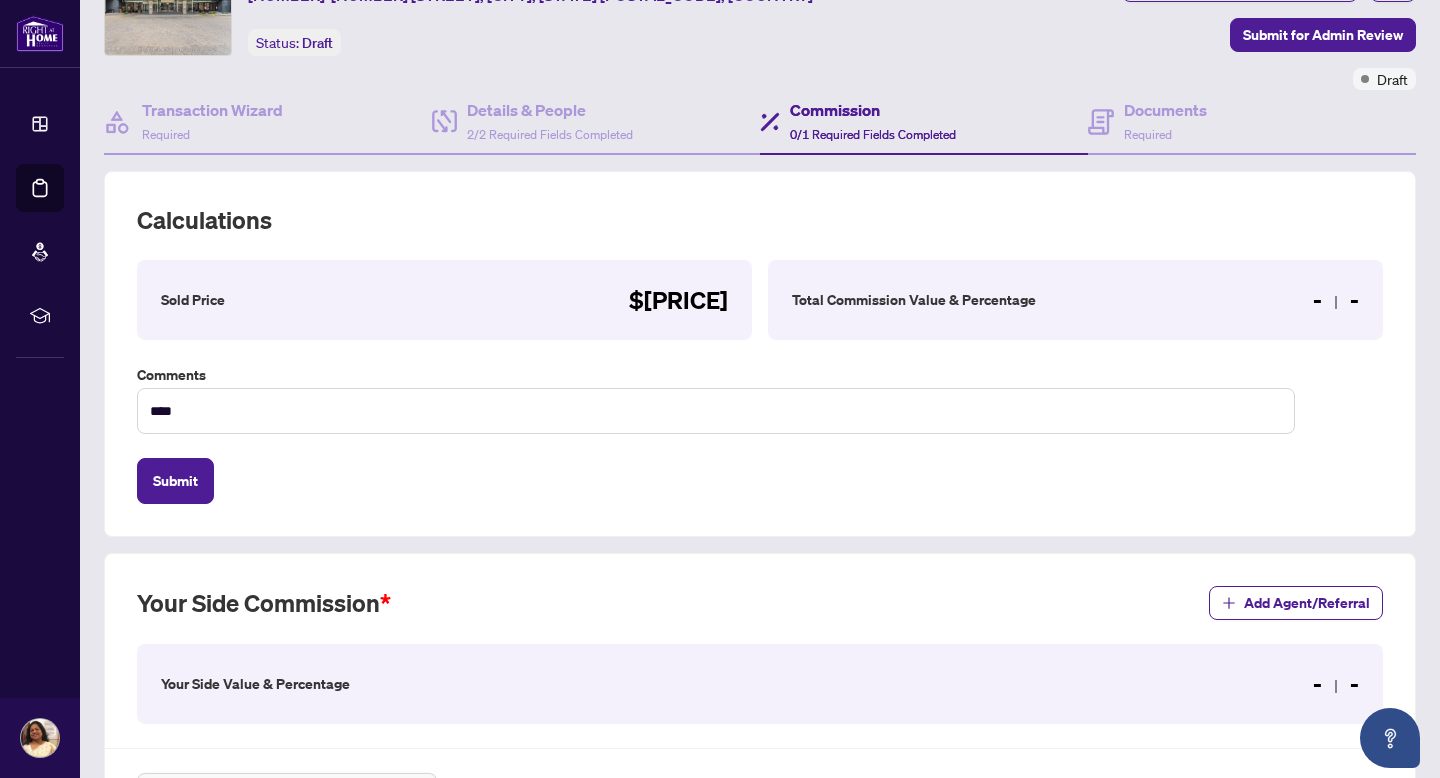 click on "Your Side Commission Add Agent/Referral Your Side Value & Percentage -     - Add Agent/Referral" at bounding box center [760, 779] 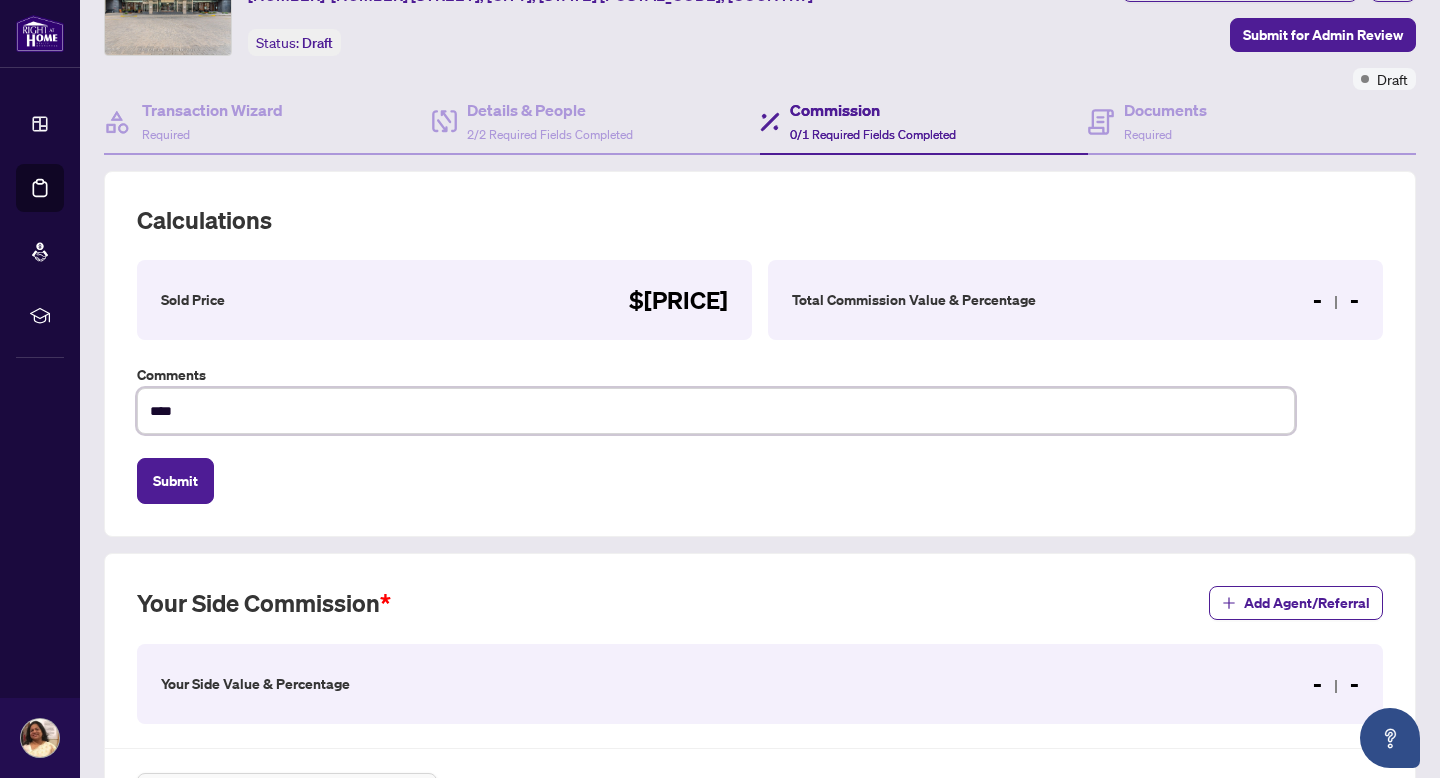 drag, startPoint x: 186, startPoint y: 415, endPoint x: 132, endPoint y: 415, distance: 54 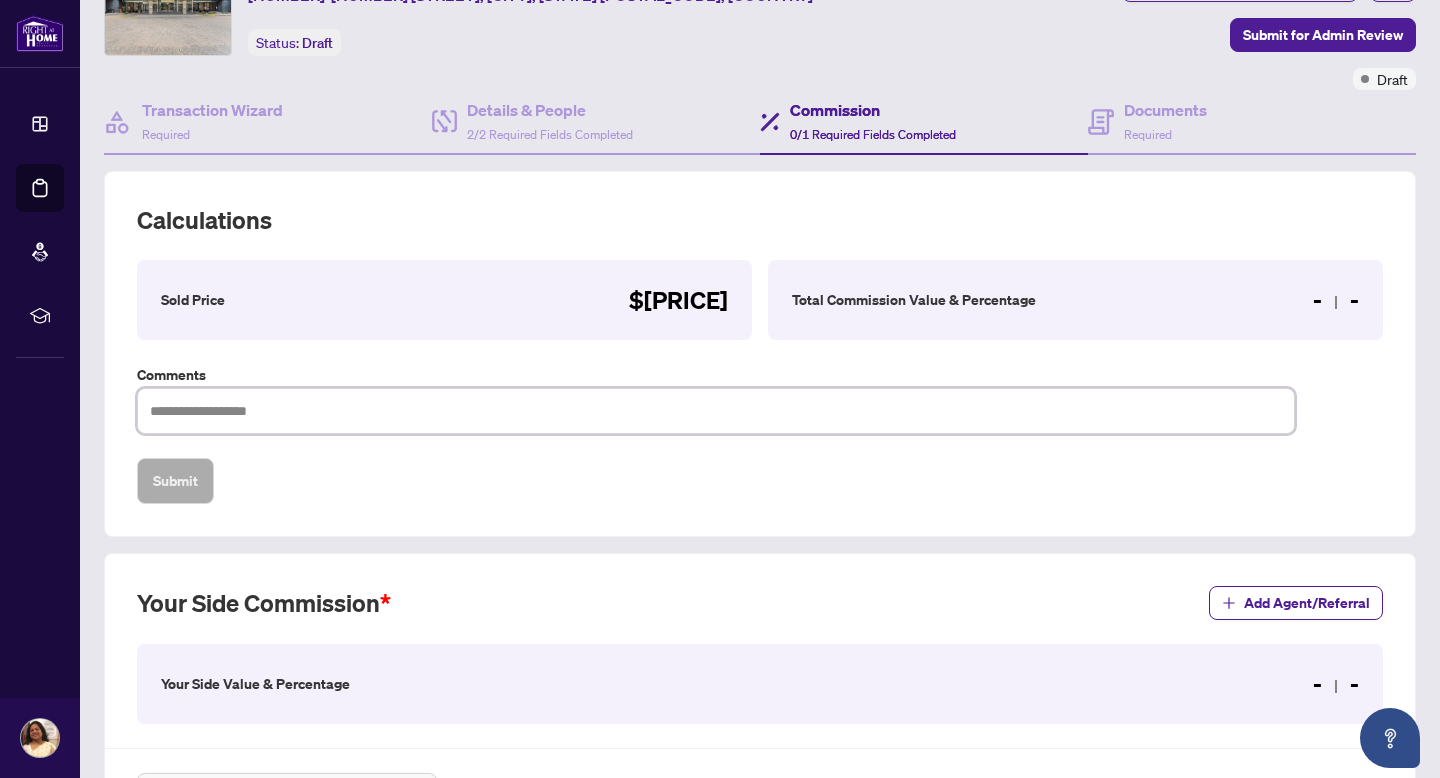 type 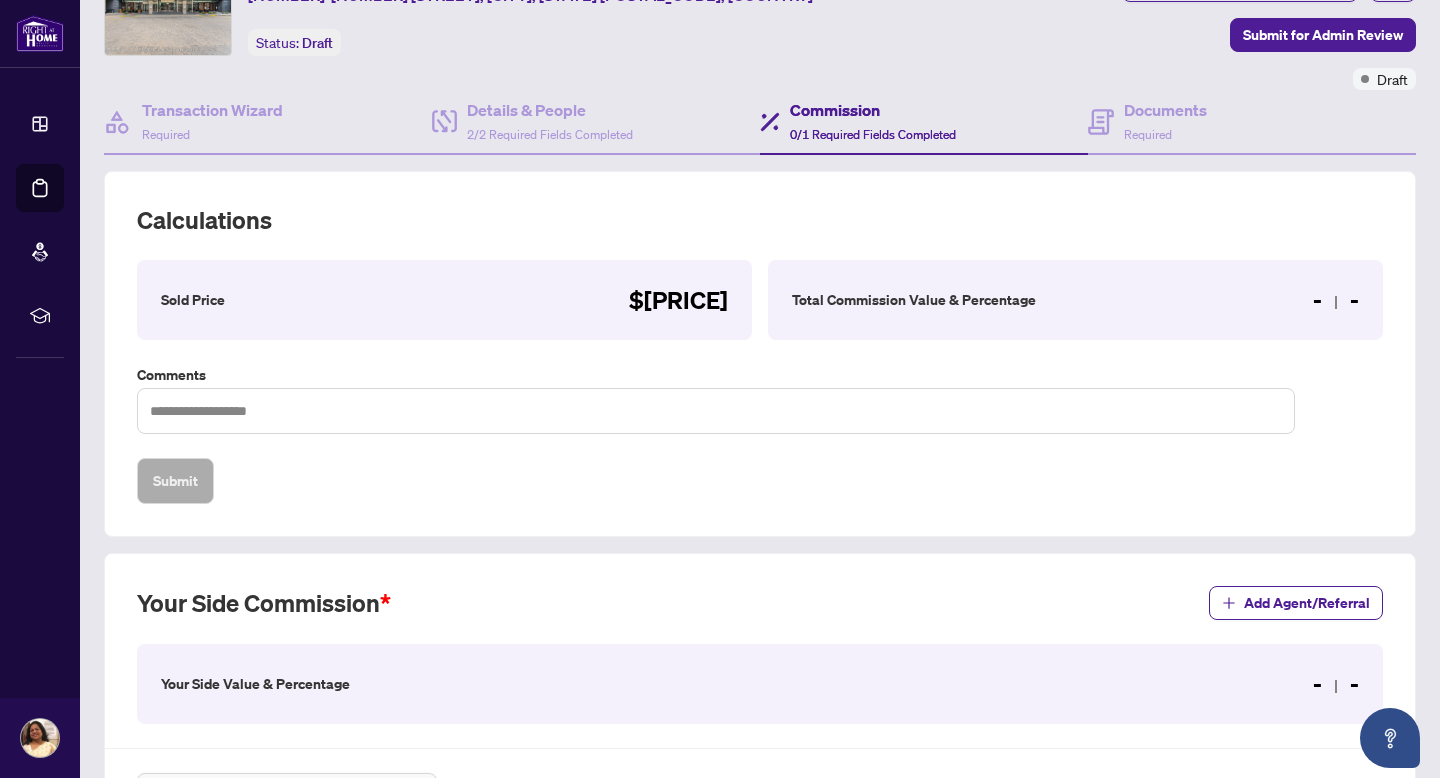 click on "Your Side Value & Percentage" at bounding box center (255, 684) 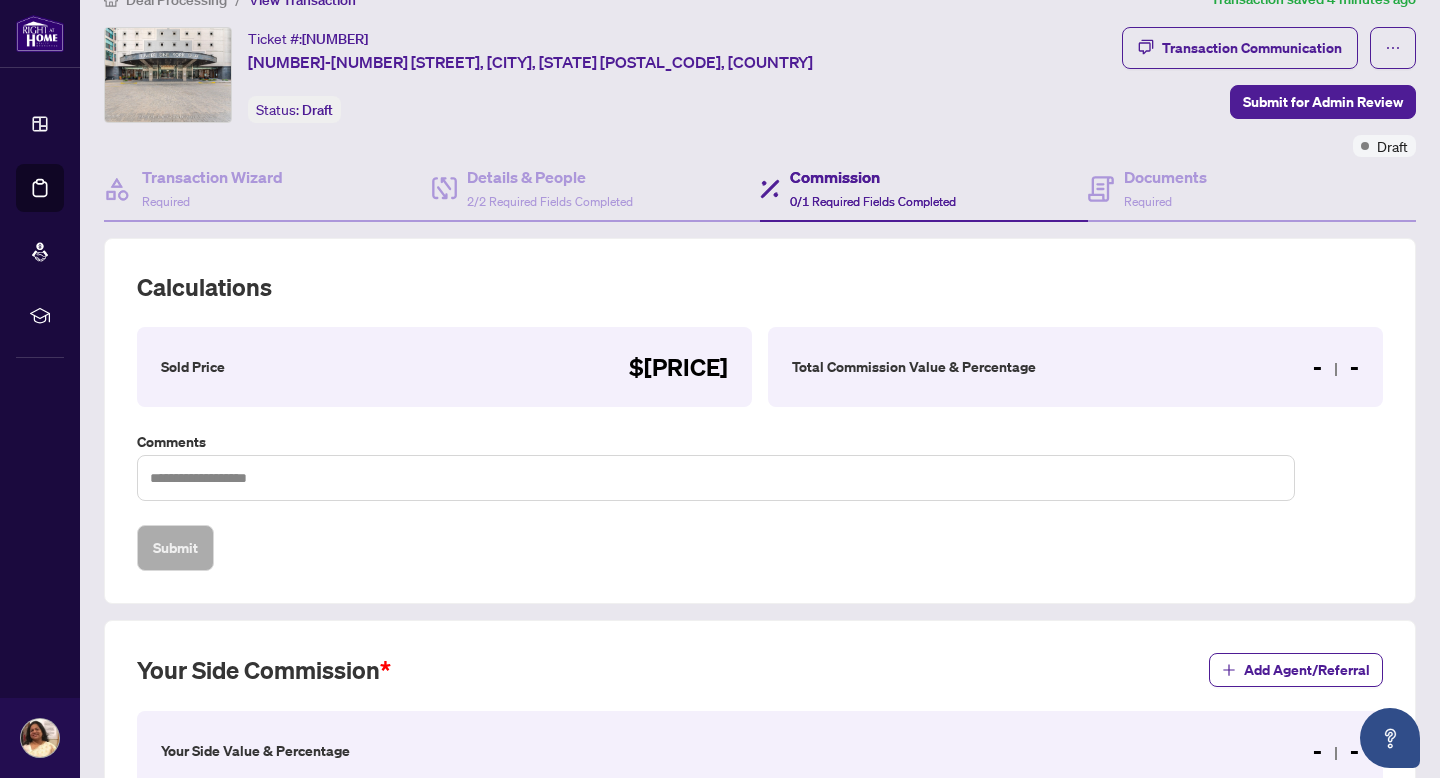 scroll, scrollTop: 0, scrollLeft: 0, axis: both 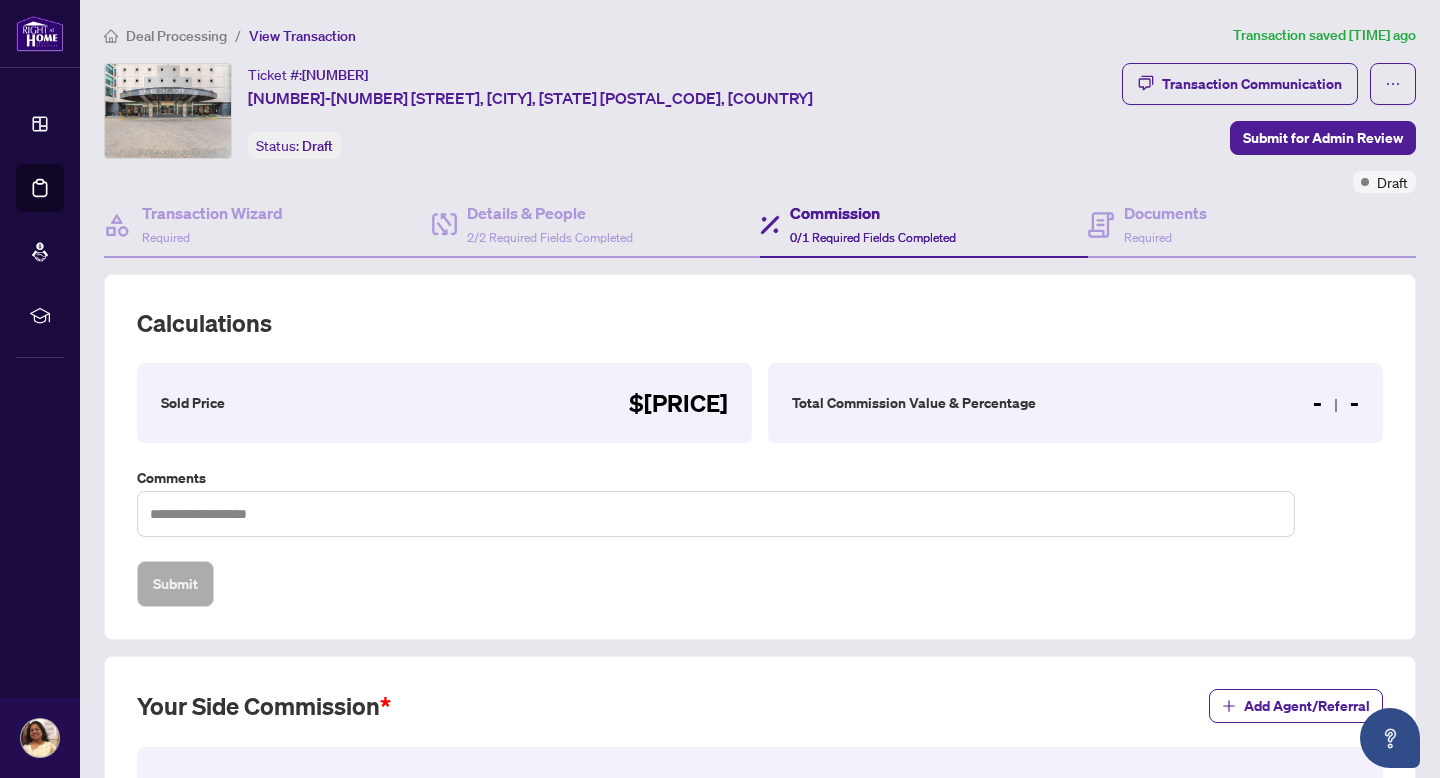 click on "Total Commission Value & Percentage -     -" at bounding box center (1075, 403) 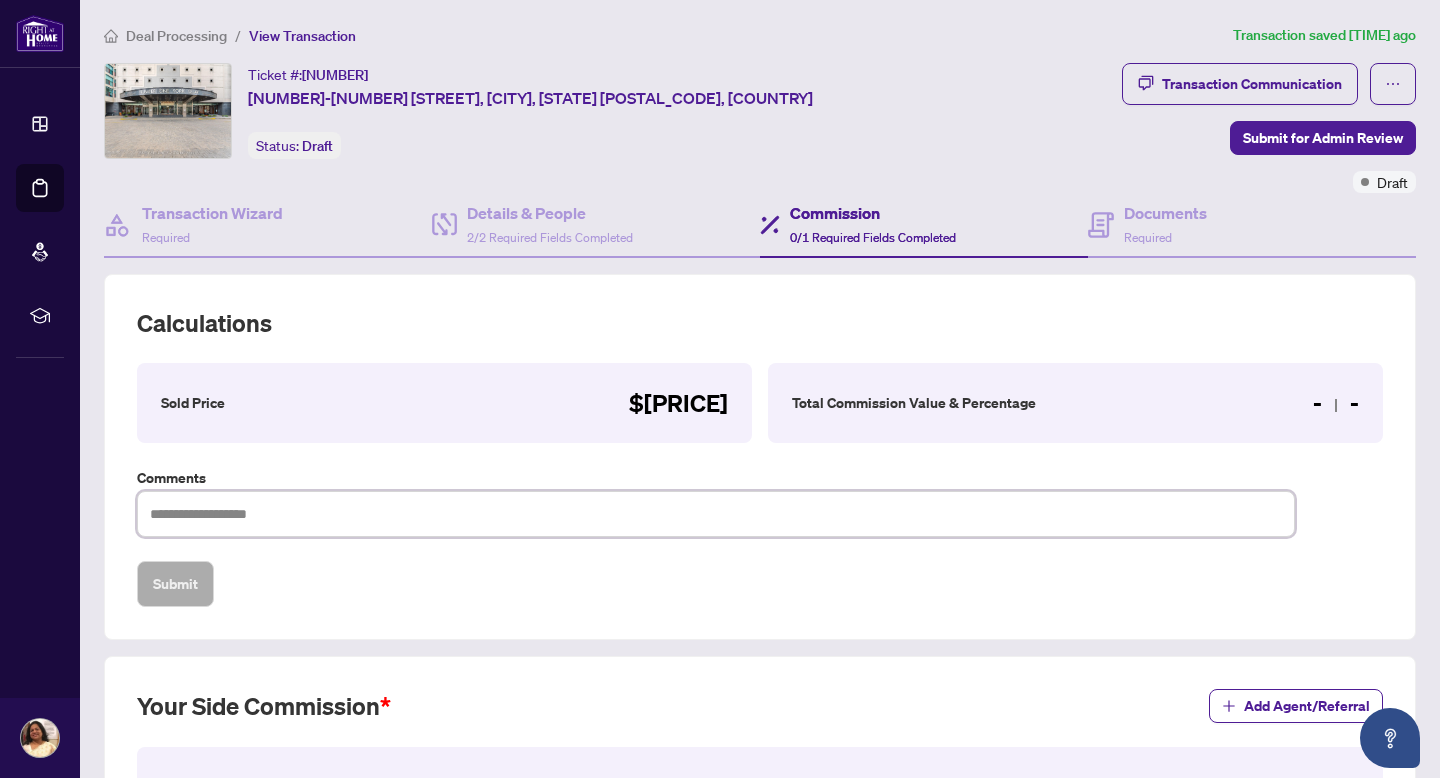 click at bounding box center [716, 514] 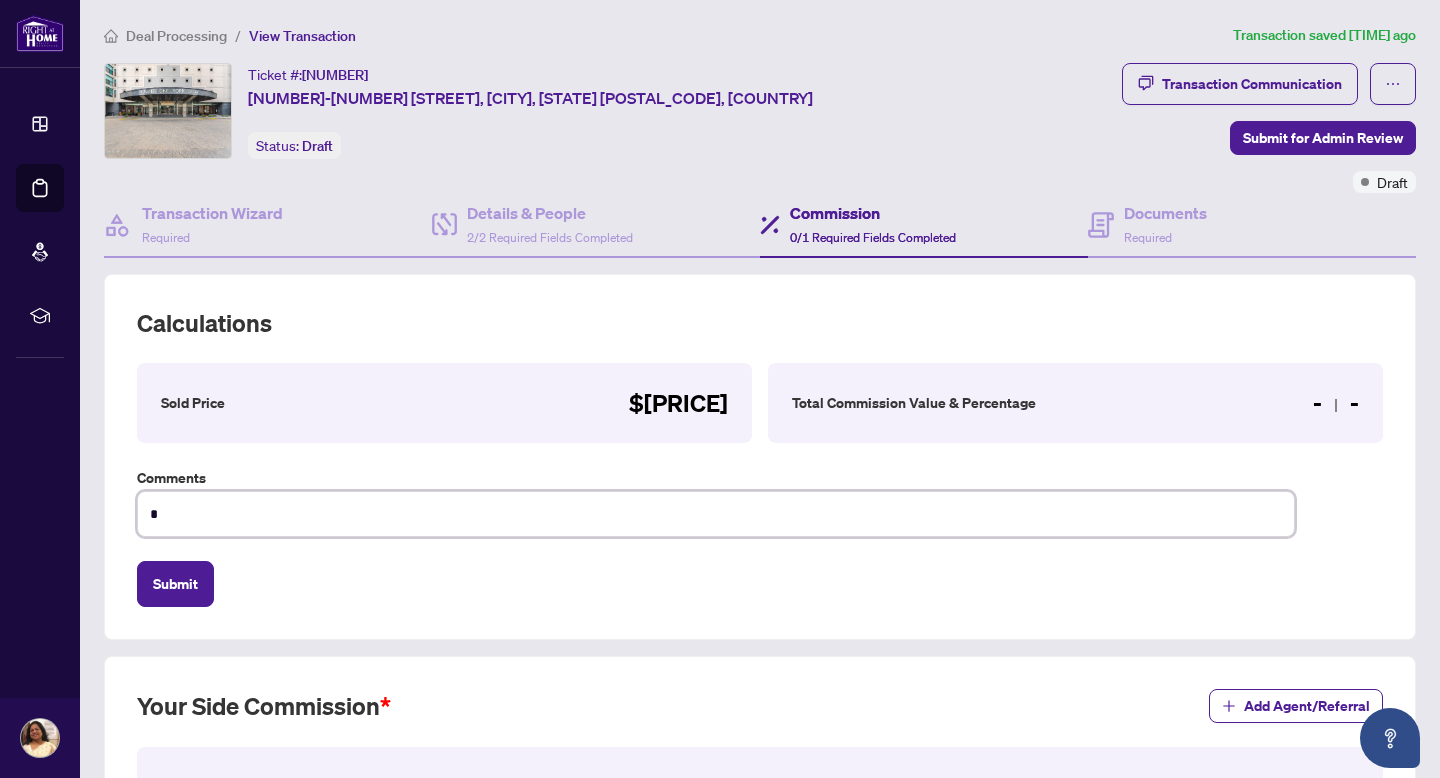 type on "**" 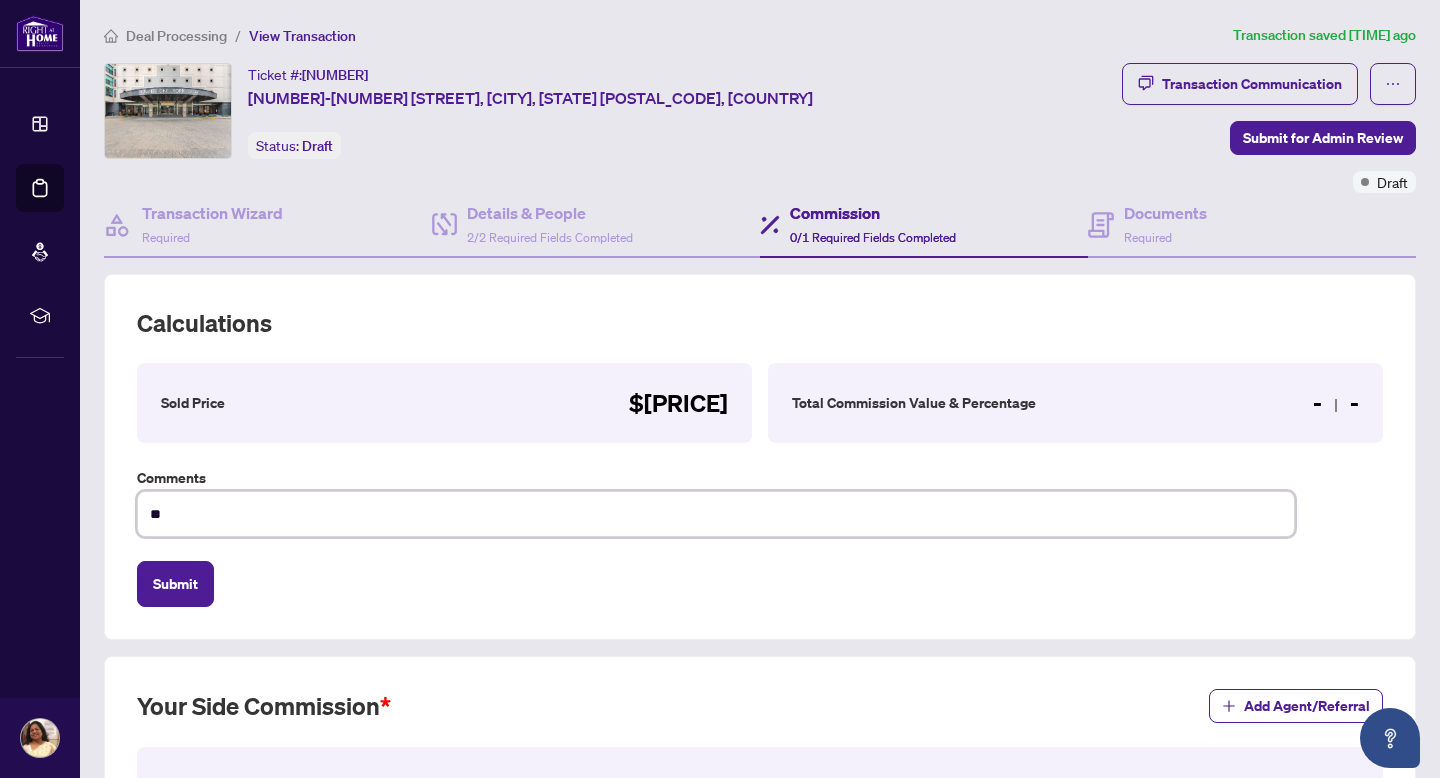 type on "***" 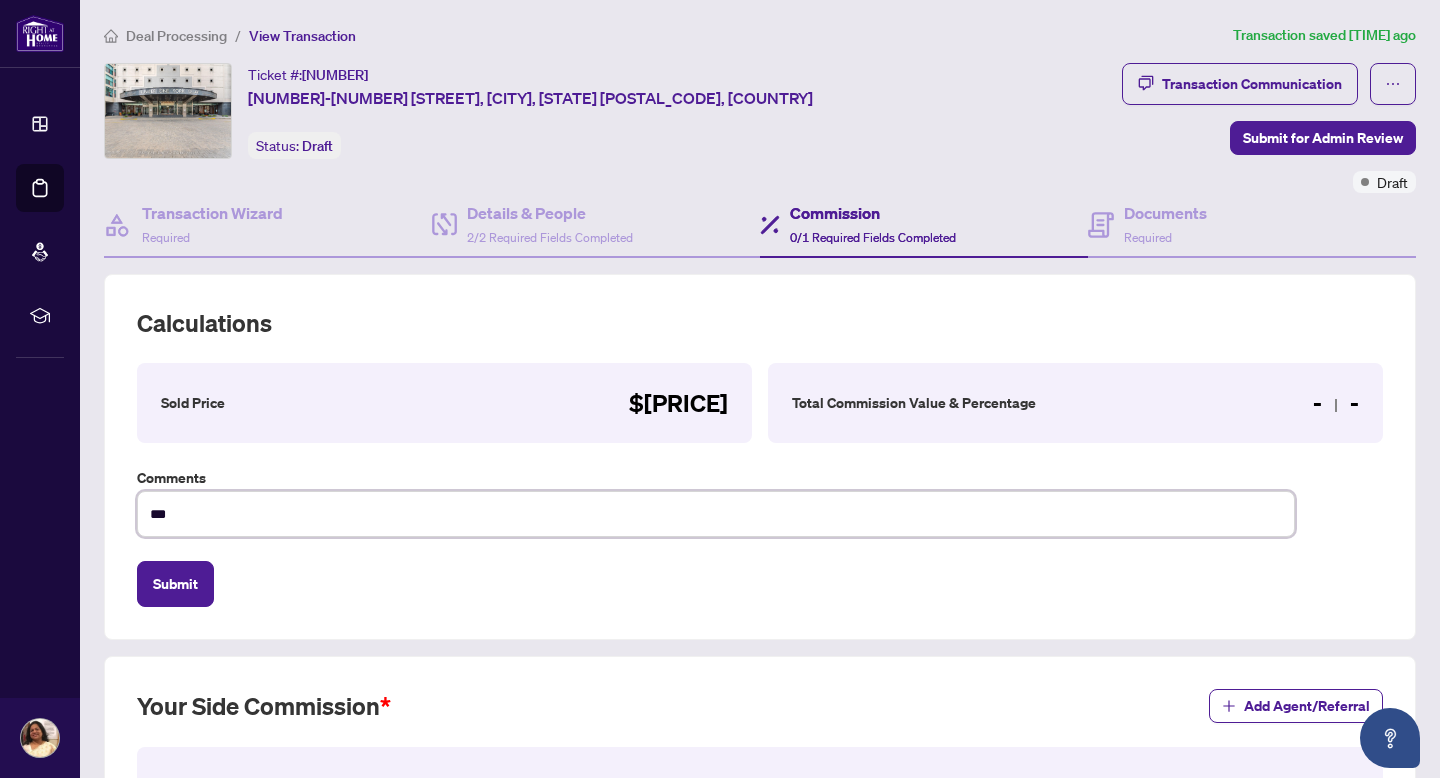 type on "****" 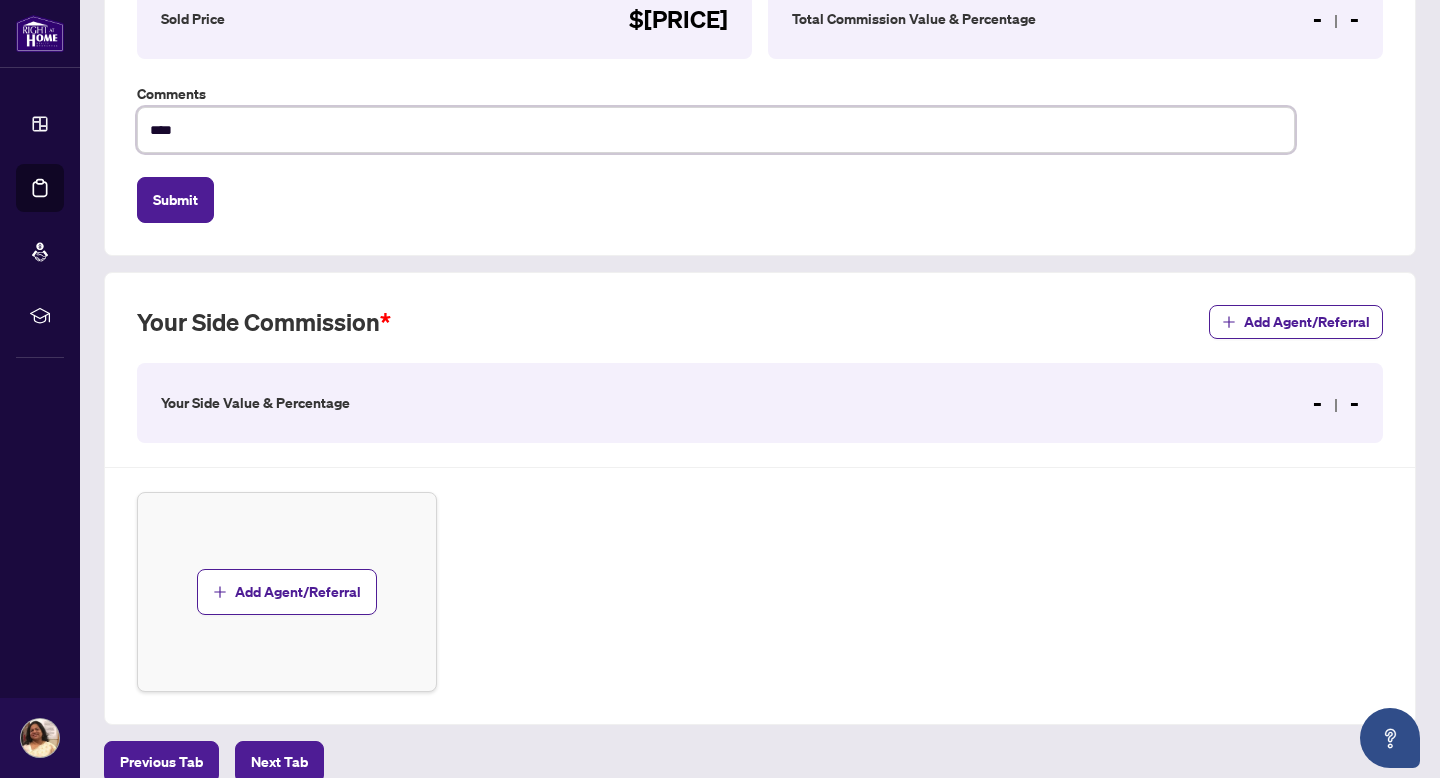scroll, scrollTop: 412, scrollLeft: 0, axis: vertical 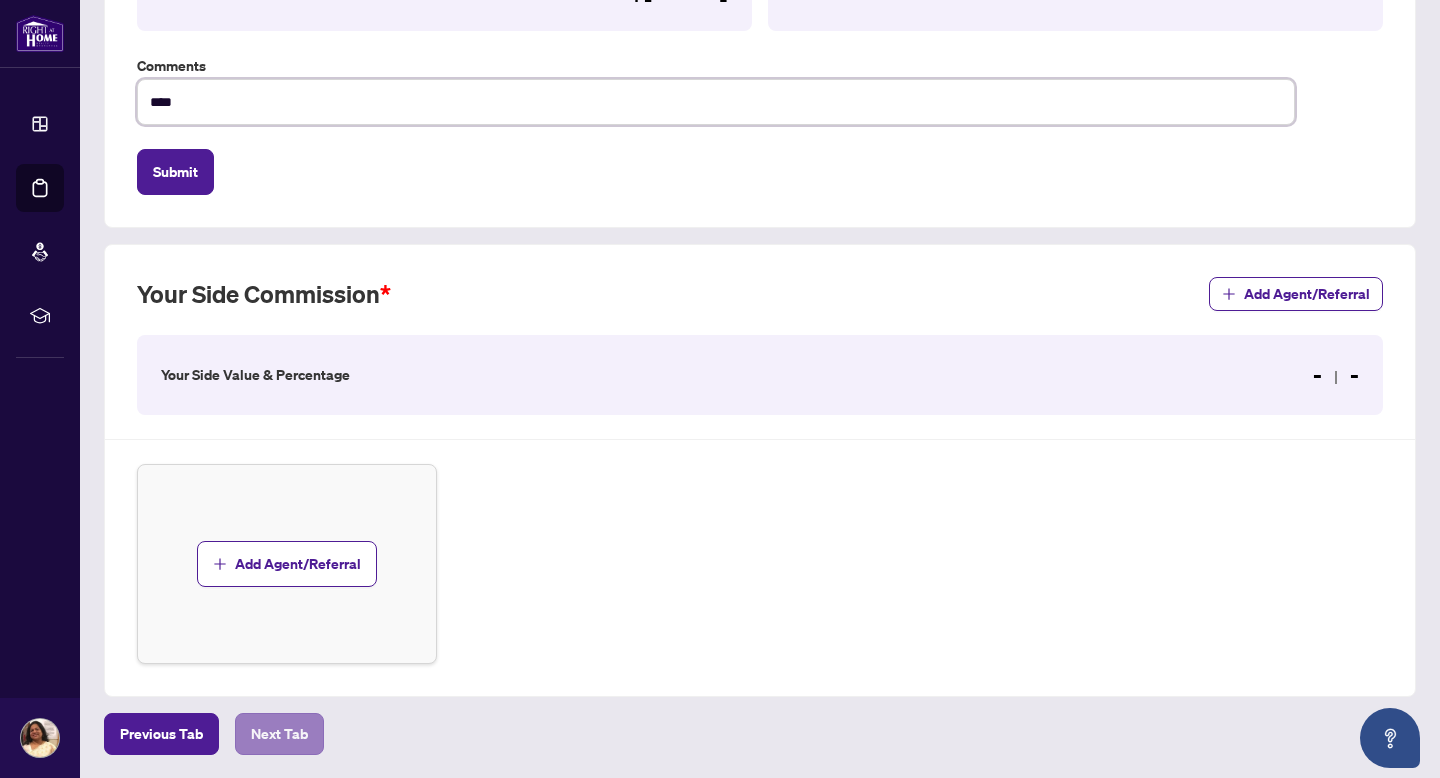type on "****" 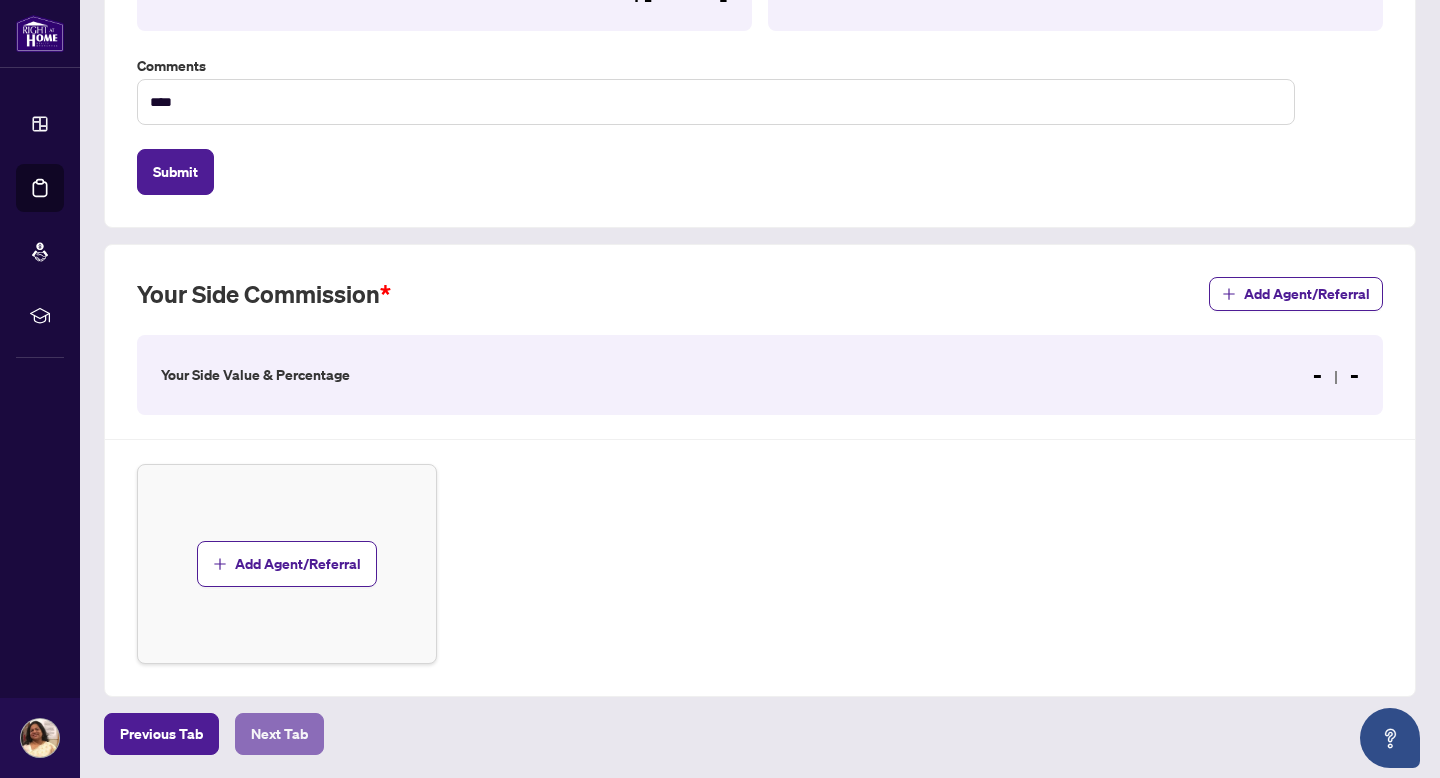 click on "Next Tab" at bounding box center (279, 734) 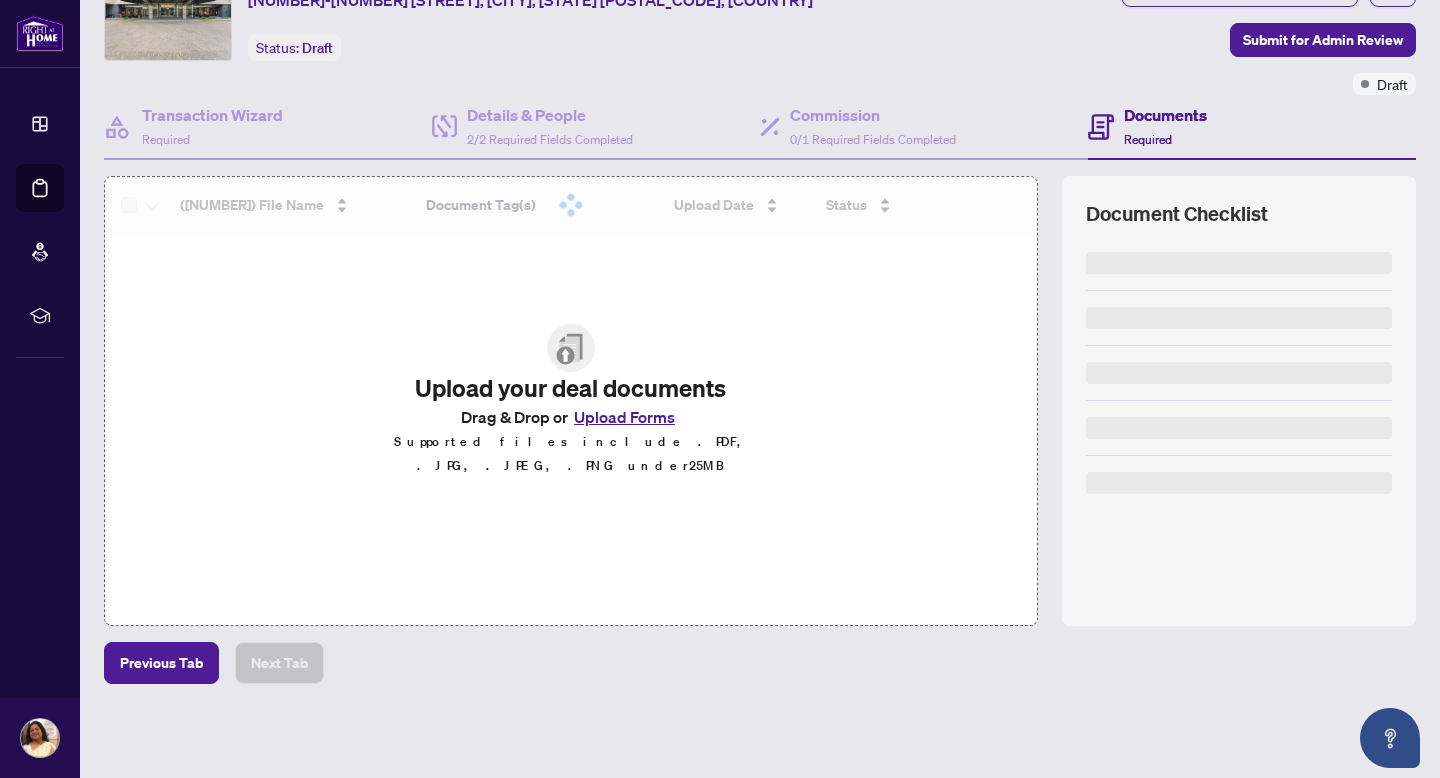 scroll, scrollTop: 0, scrollLeft: 0, axis: both 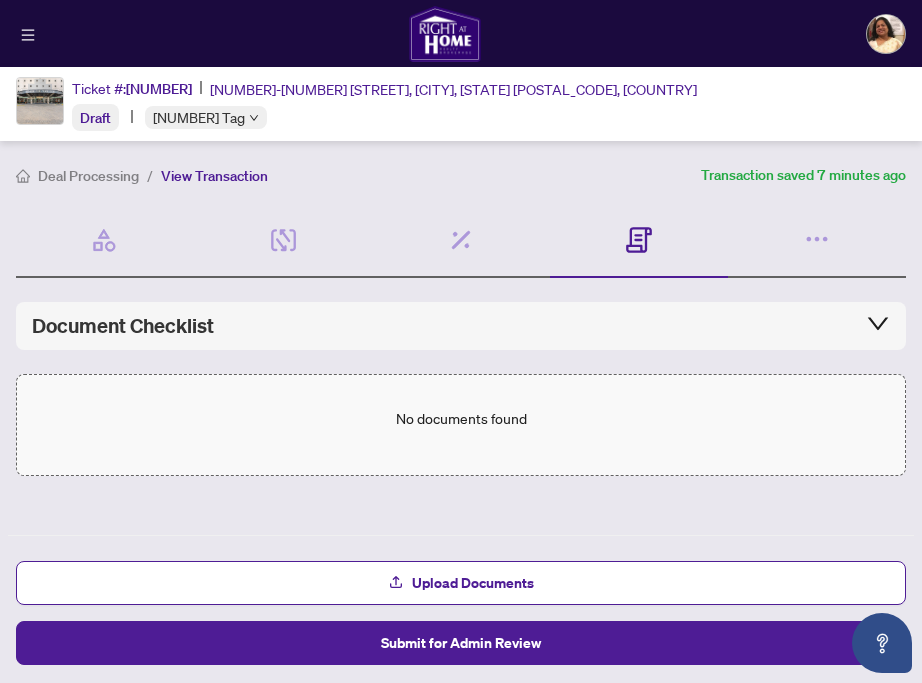 click on "No documents found Upload Documents Submit for Admin Review" at bounding box center (461, 425) 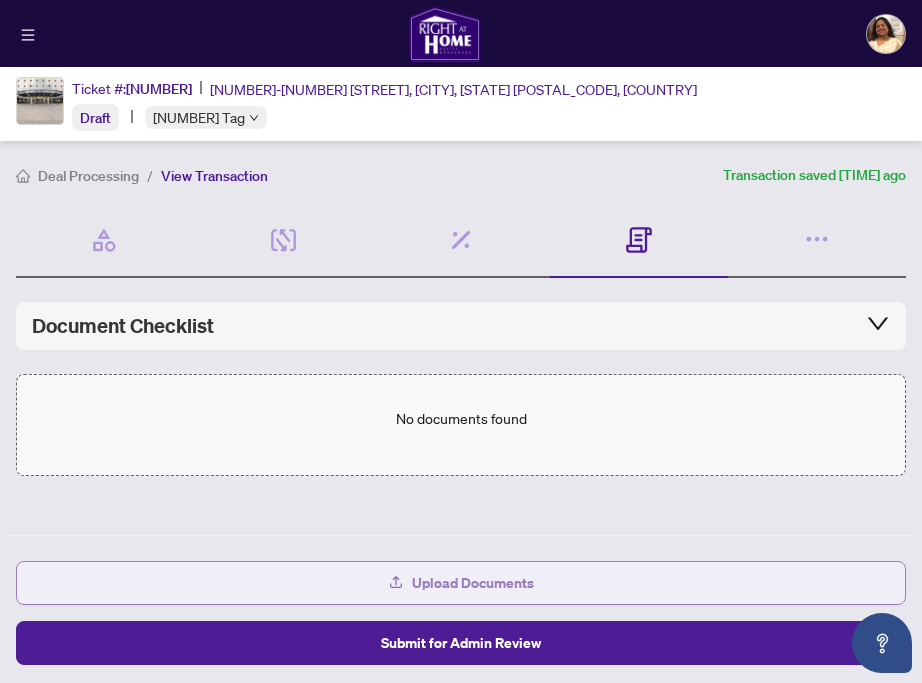 click on "Upload Documents" at bounding box center (473, 583) 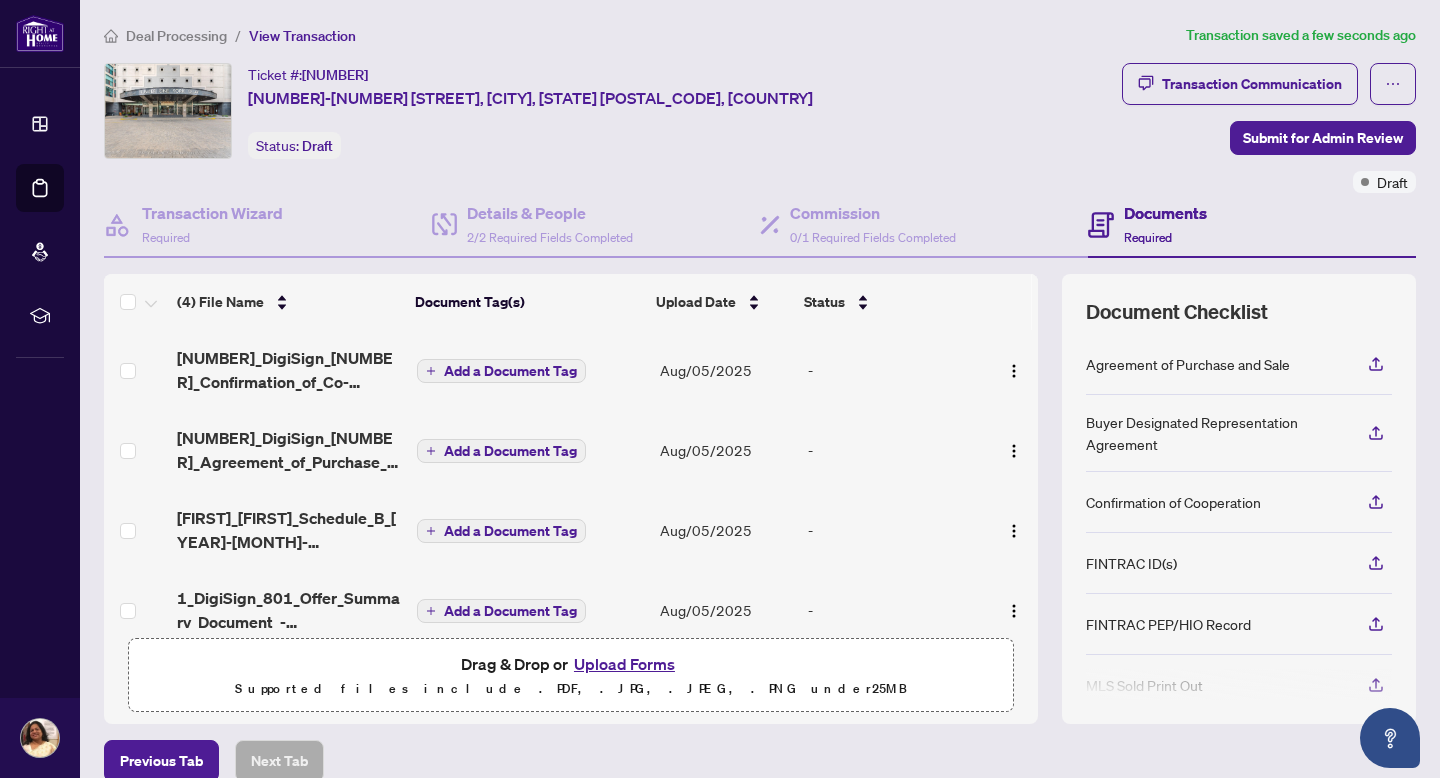 scroll, scrollTop: 29, scrollLeft: 0, axis: vertical 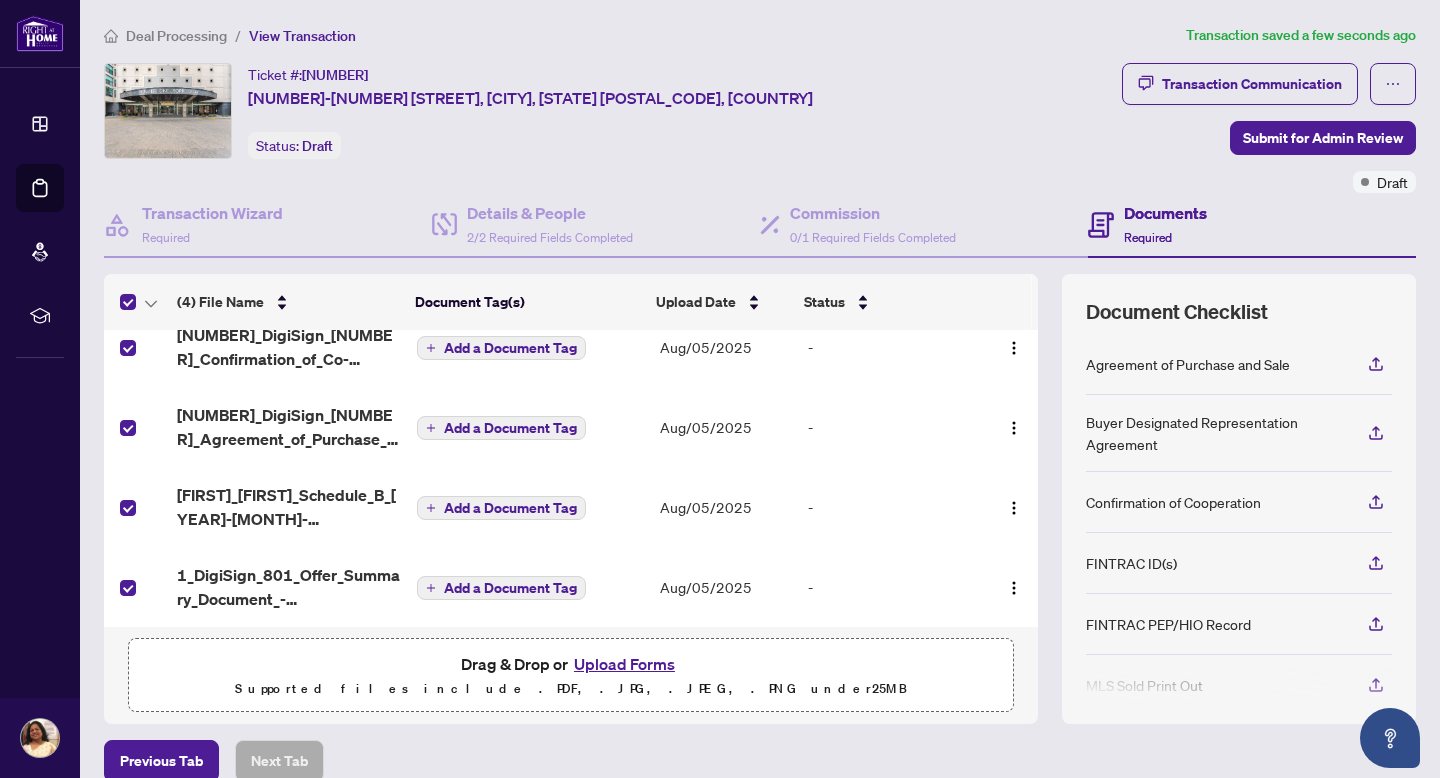click on "Documents" at bounding box center (1165, 213) 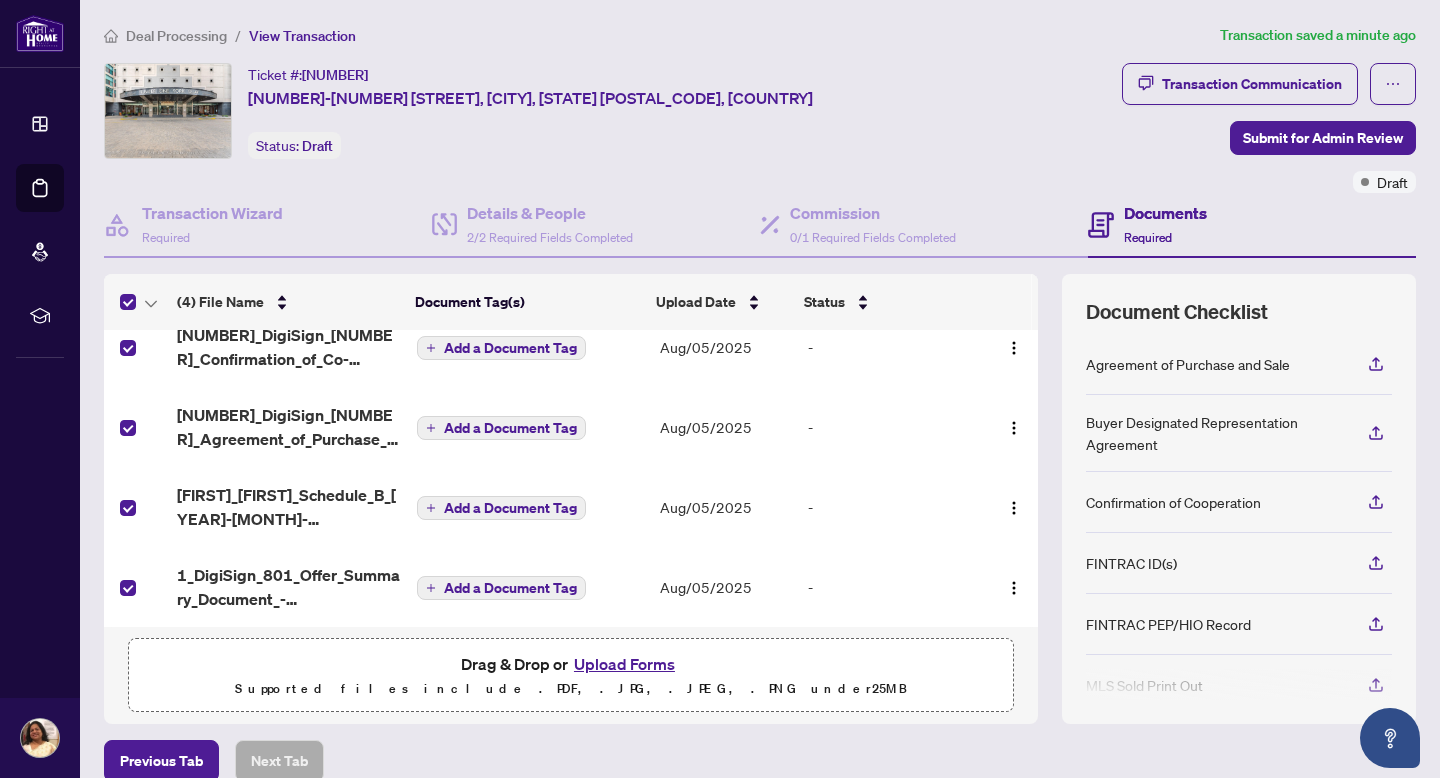 scroll, scrollTop: 97, scrollLeft: 0, axis: vertical 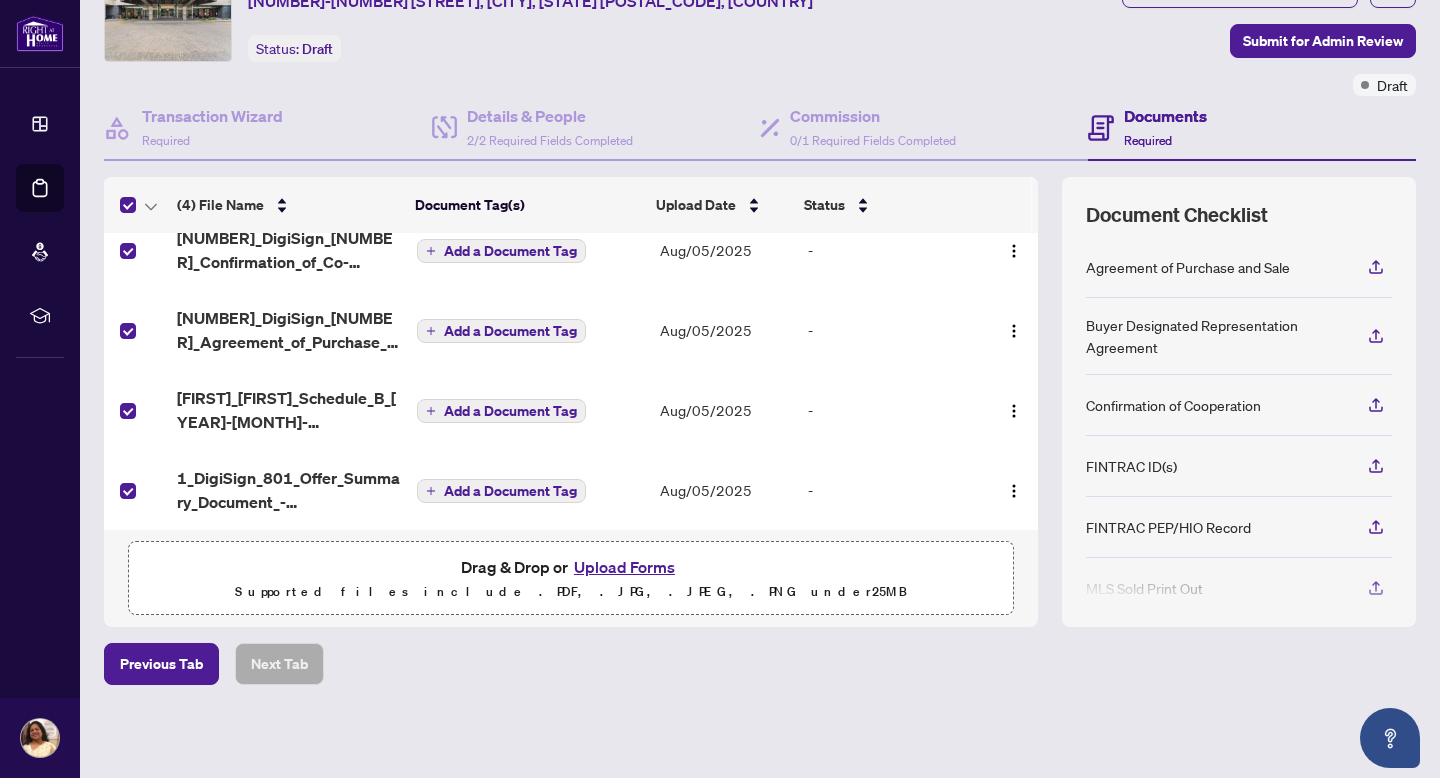 click on "Drag & Drop or Upload Forms Supported files include   .PDF, .JPG, .JPEG, .PNG   under  25 MB" at bounding box center (571, 579) 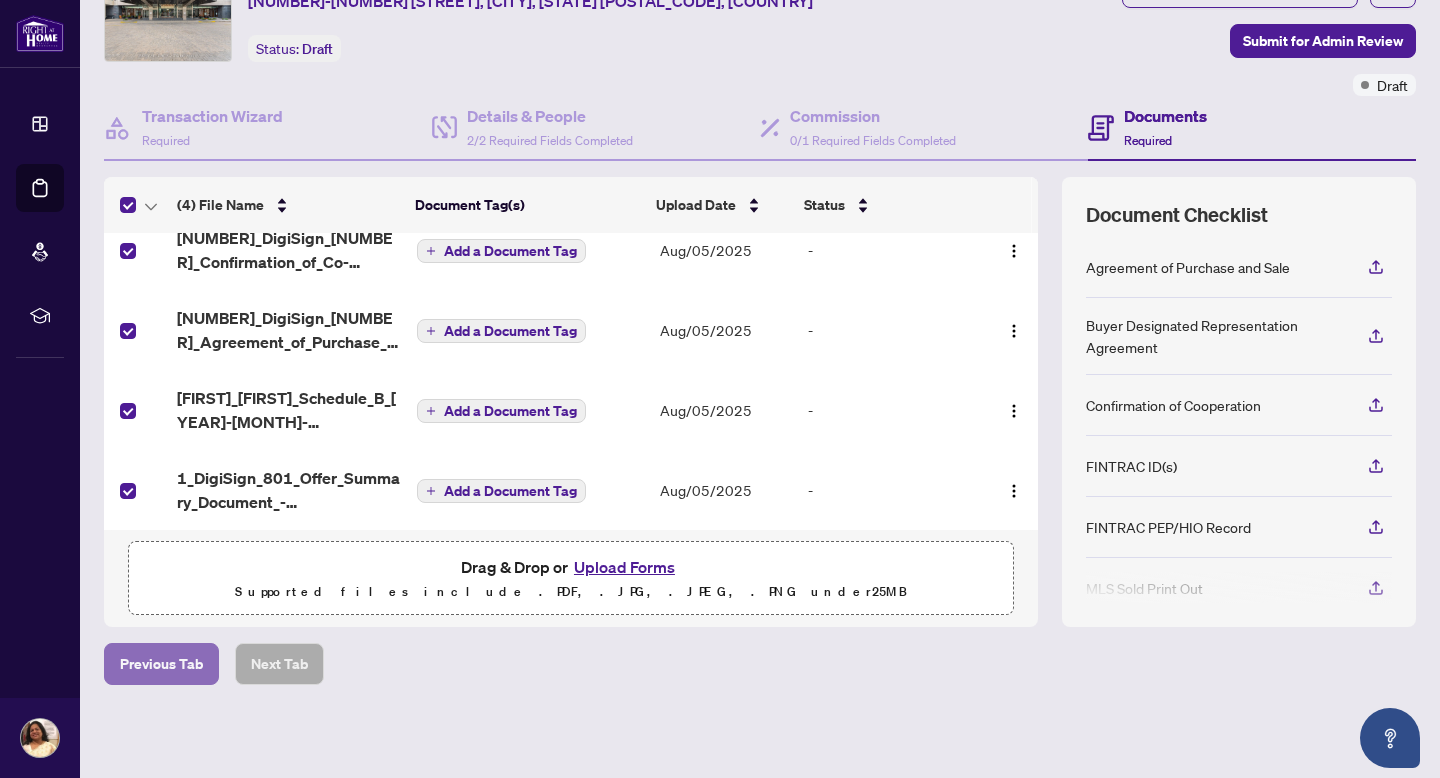 click on "Previous Tab" at bounding box center (161, 664) 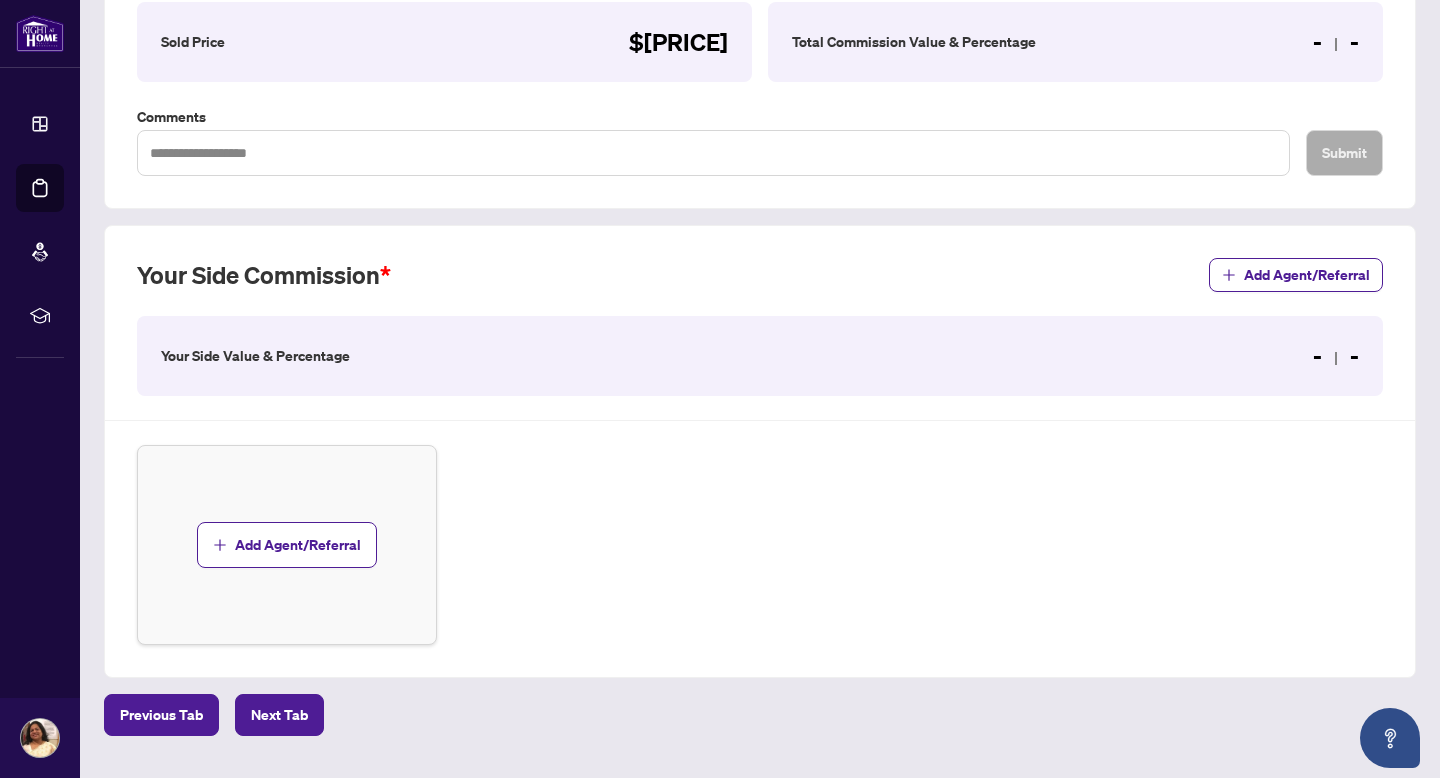 scroll, scrollTop: 412, scrollLeft: 0, axis: vertical 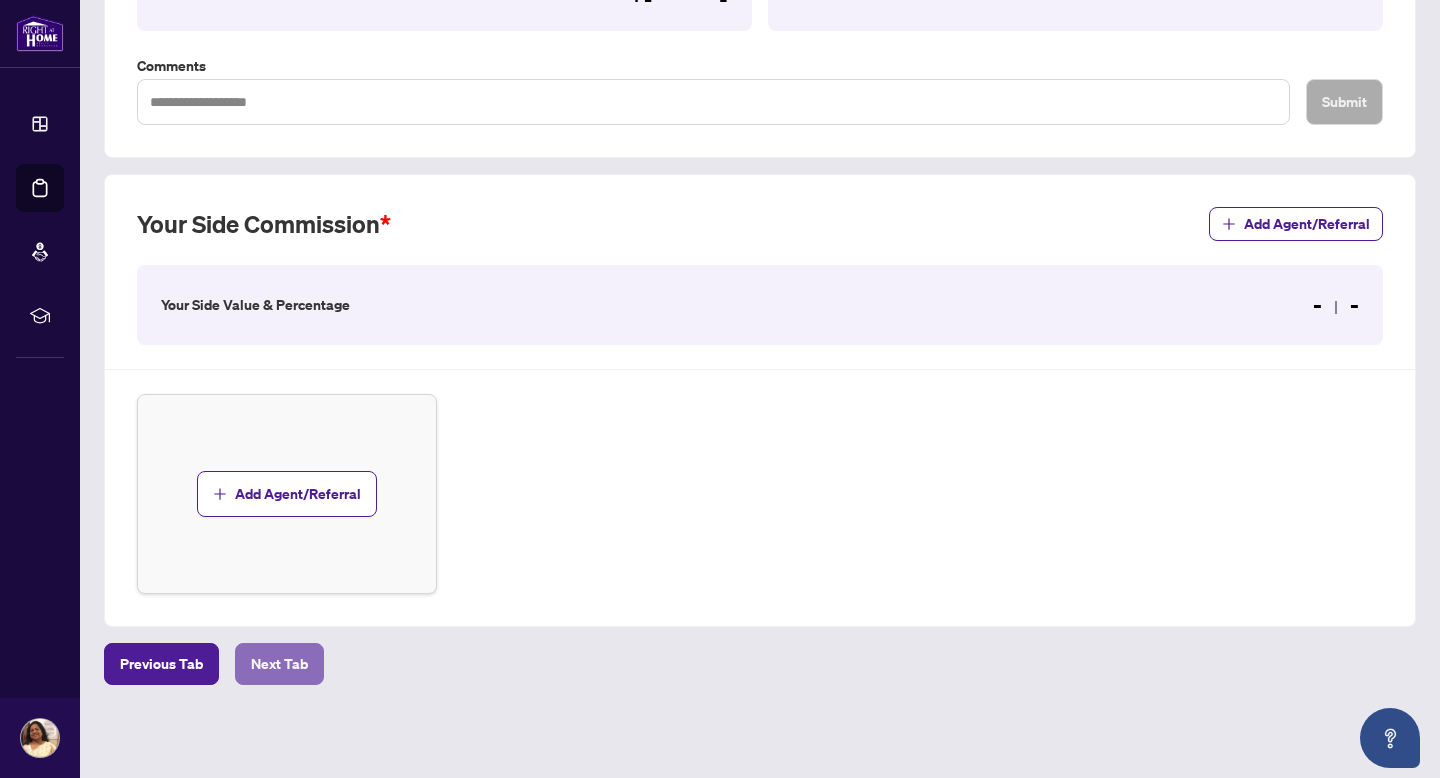 click on "Next Tab" at bounding box center [279, 664] 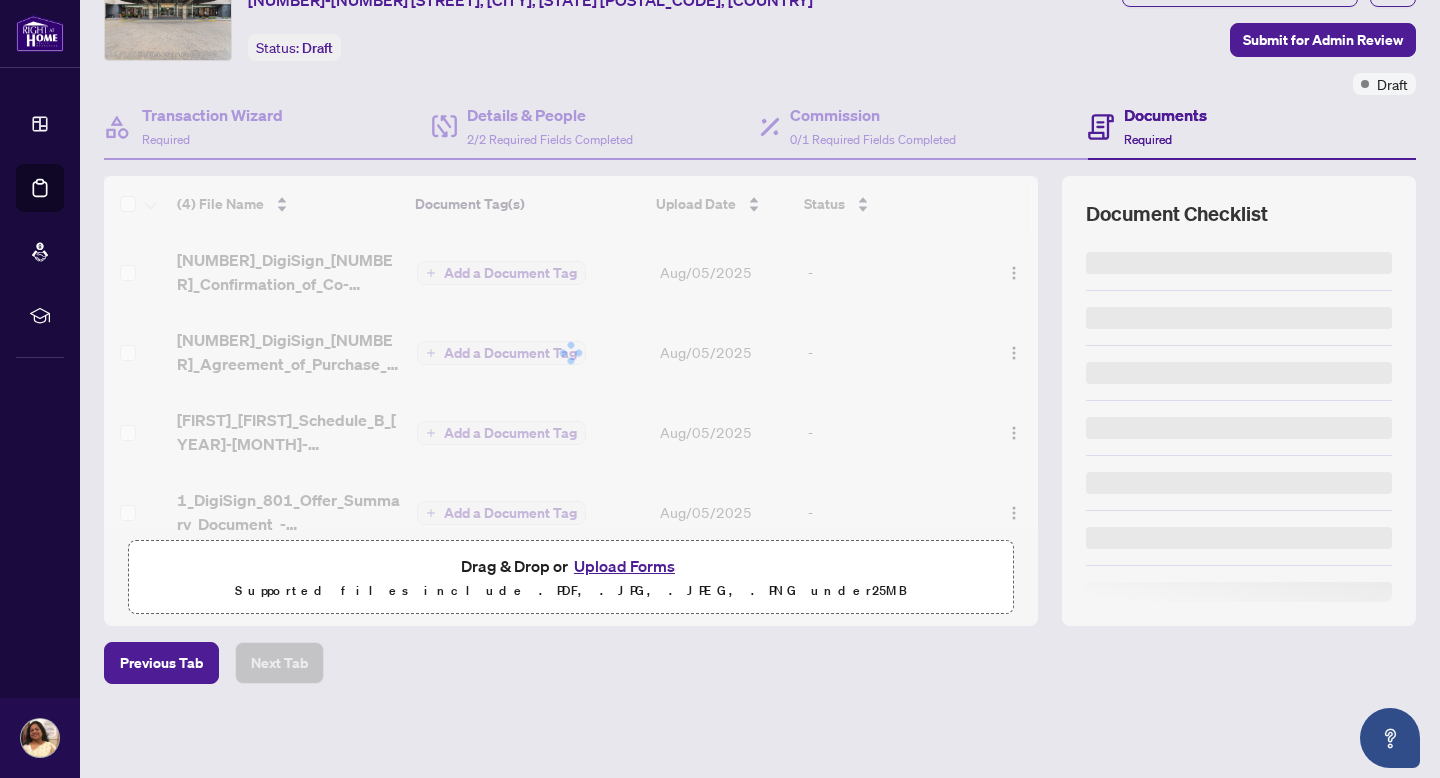 scroll, scrollTop: 0, scrollLeft: 0, axis: both 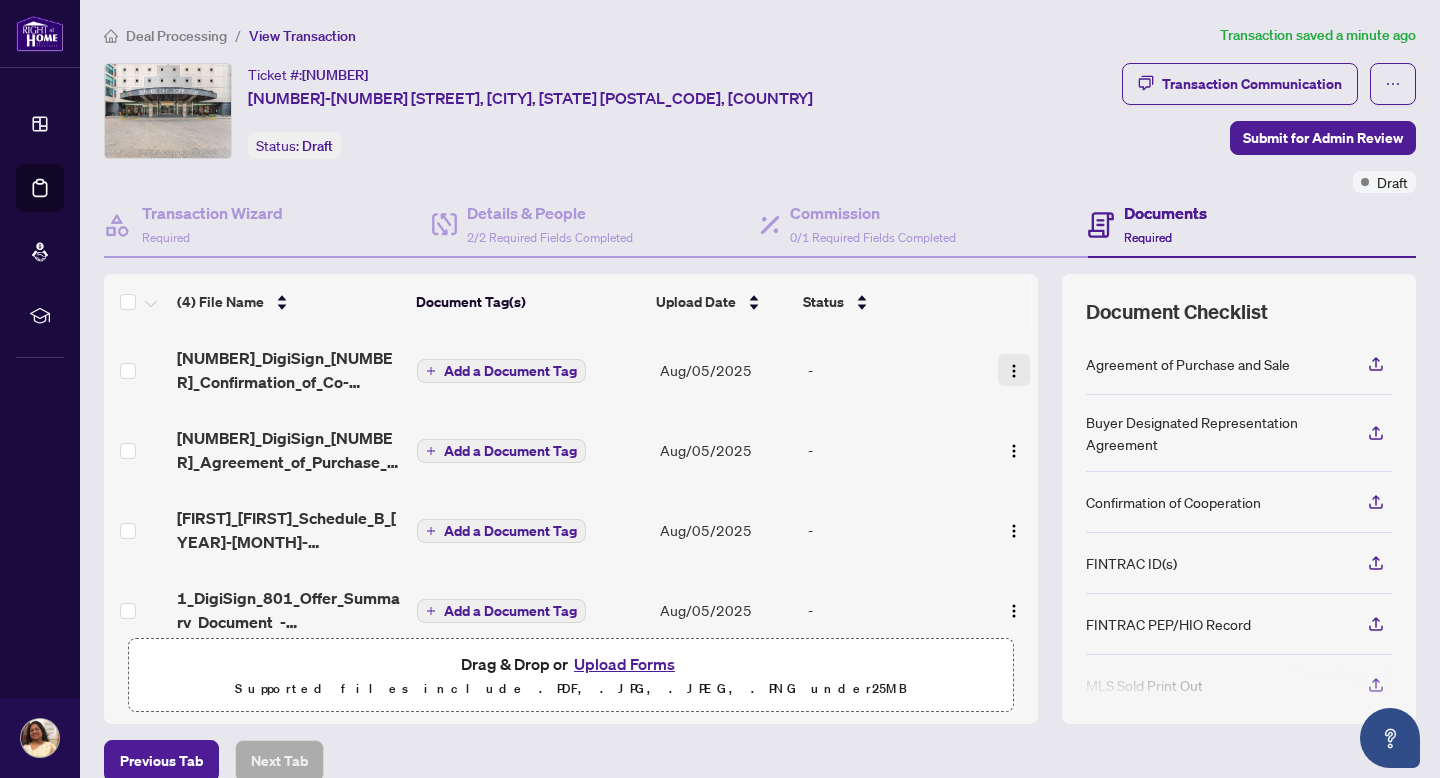 click at bounding box center [1014, 370] 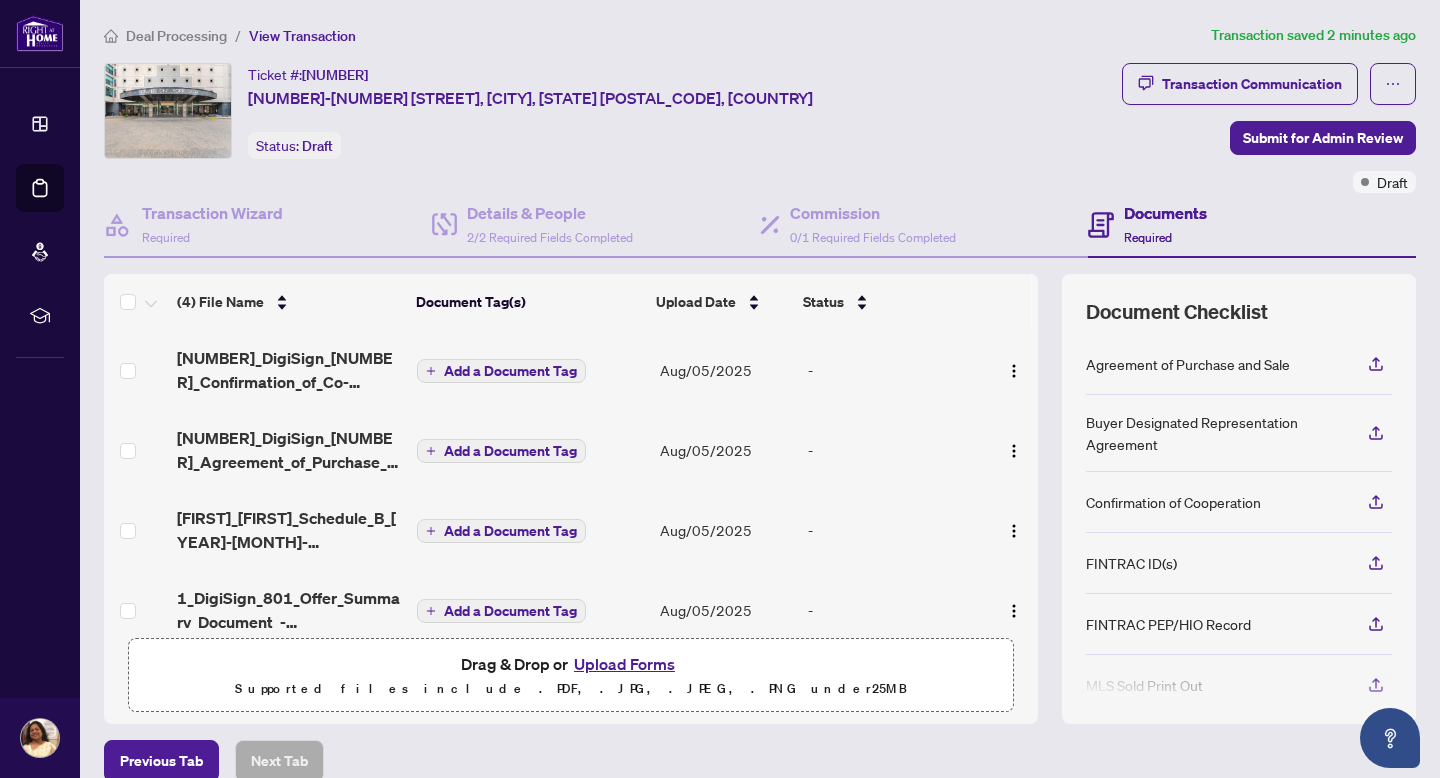 click on "Drag & Drop or Upload Forms Supported files include   .PDF, .JPG, .JPEG, .PNG   under  25 MB" at bounding box center [571, 676] 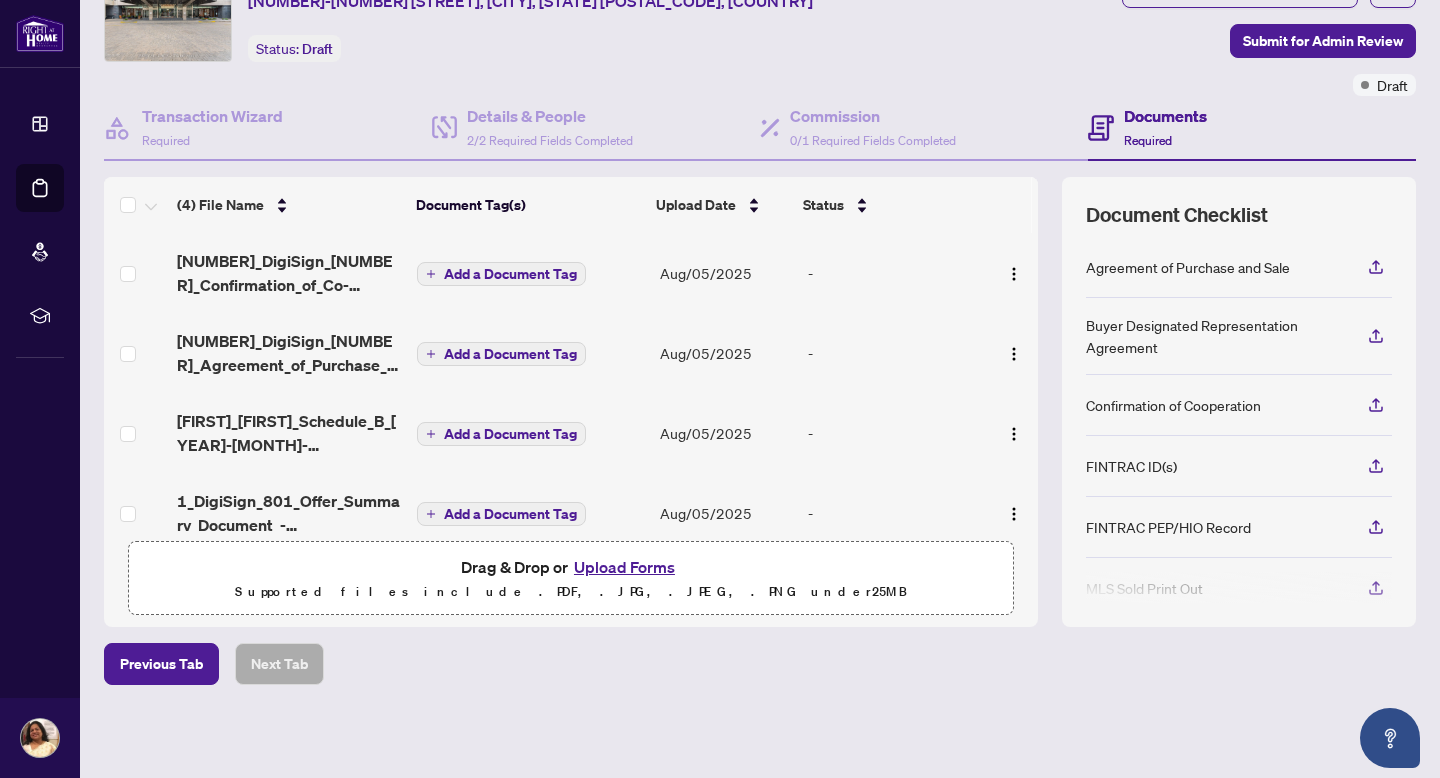 scroll, scrollTop: 29, scrollLeft: 0, axis: vertical 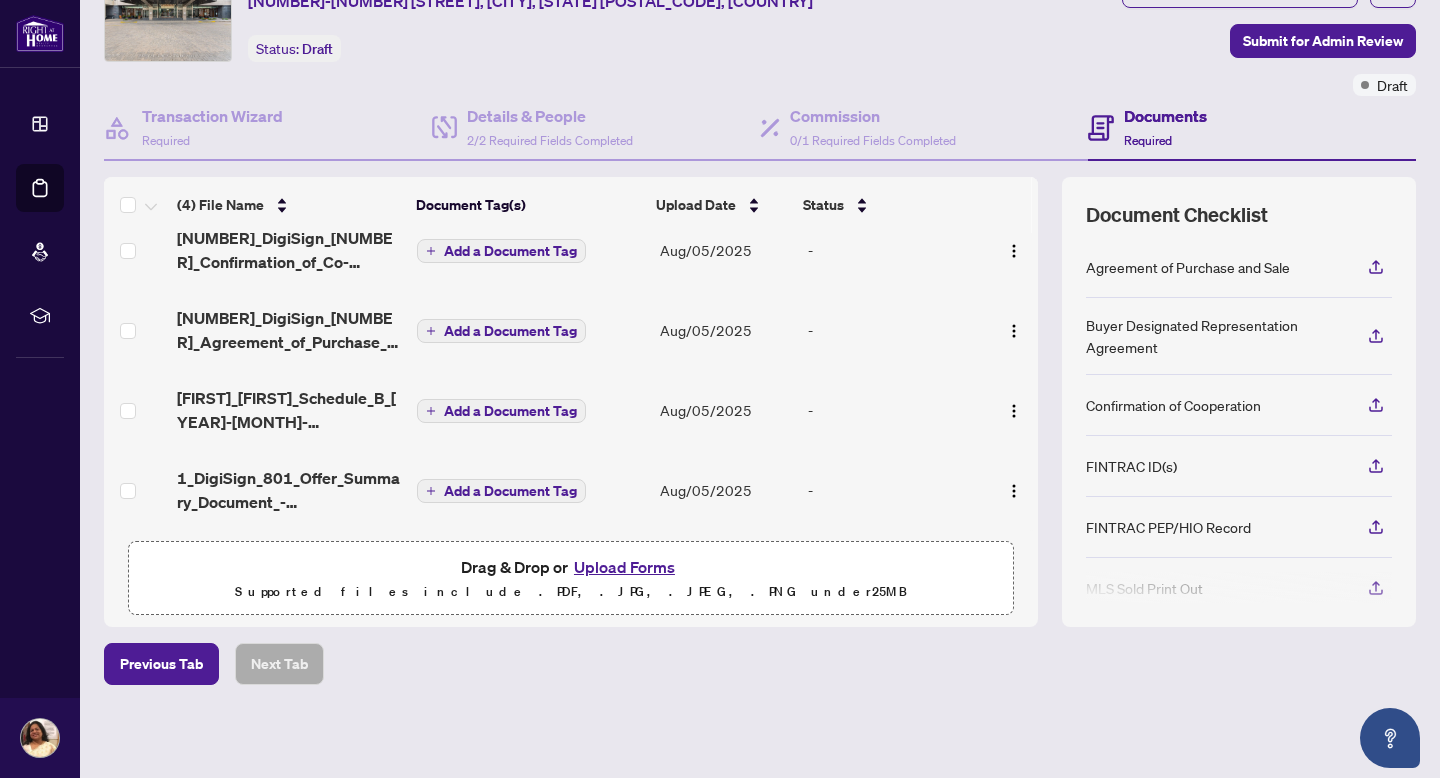 click on "Previous Tab Next Tab" at bounding box center [760, 664] 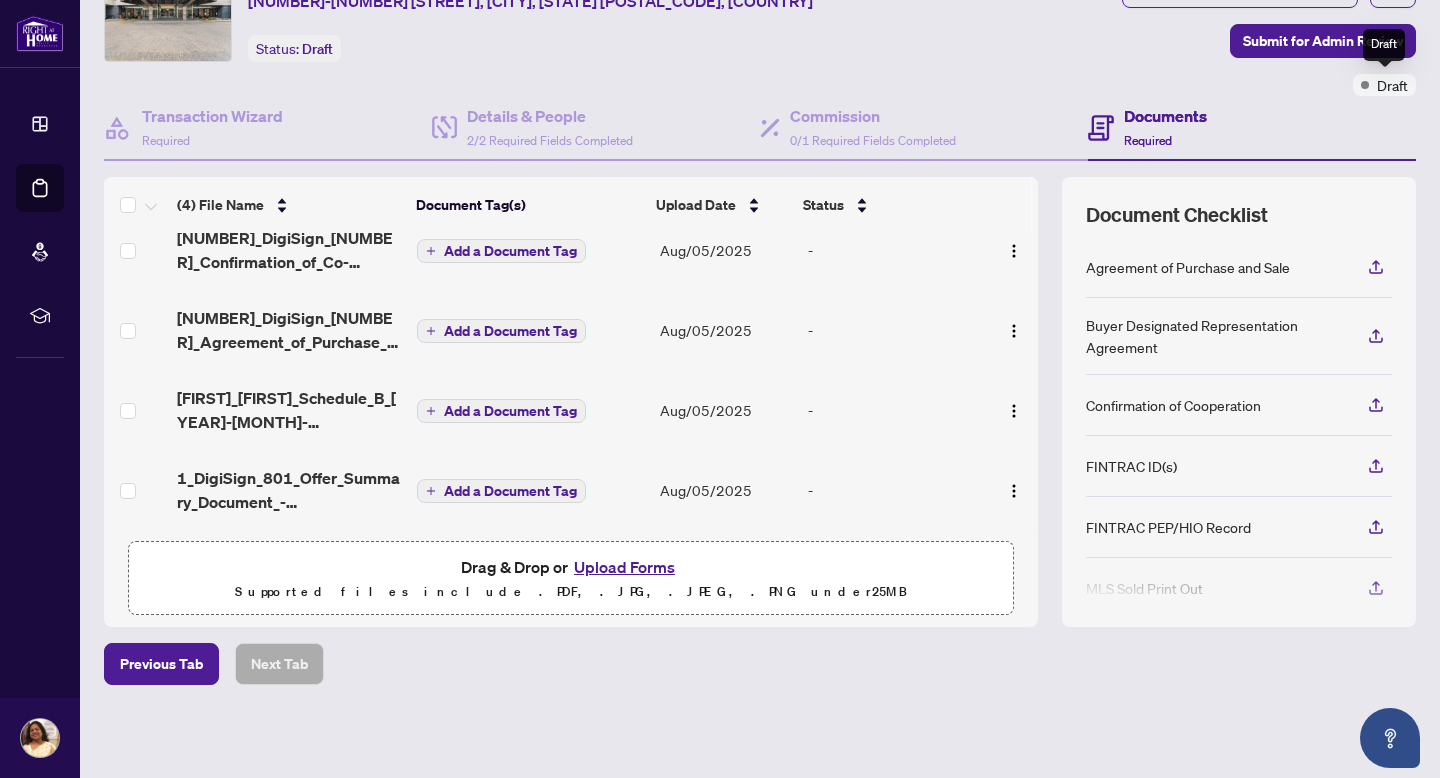 click on "Draft" at bounding box center (1392, 85) 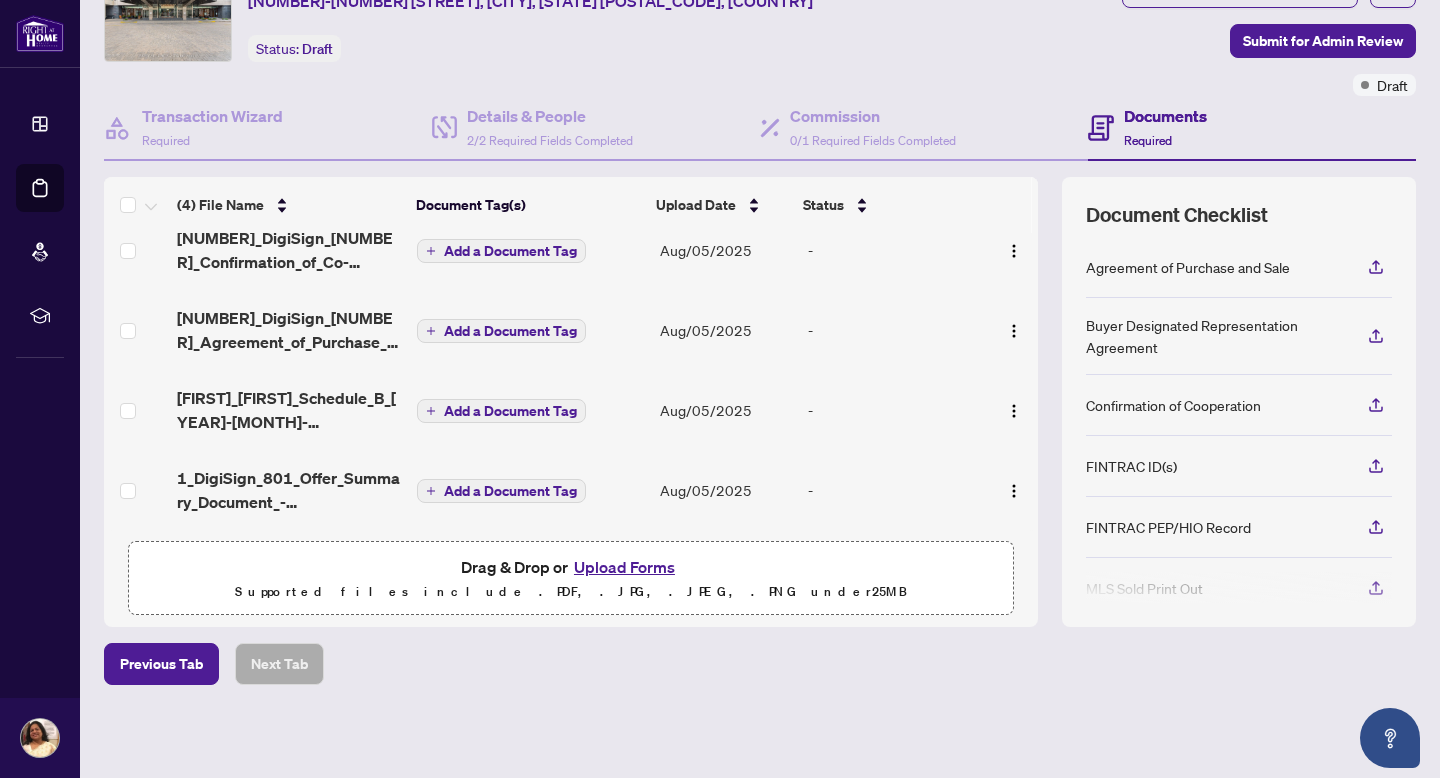 scroll, scrollTop: 0, scrollLeft: 0, axis: both 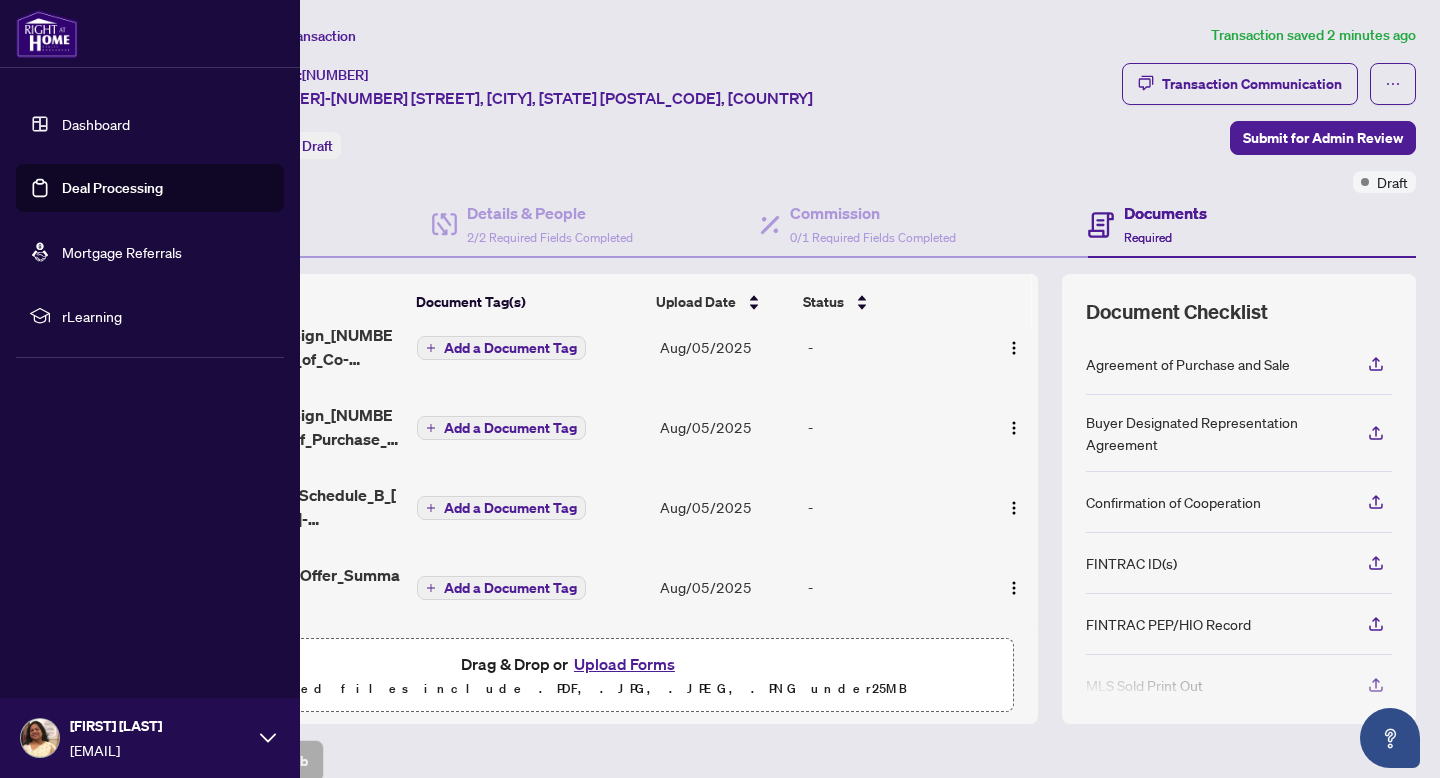 click on "Dashboard" at bounding box center [96, 124] 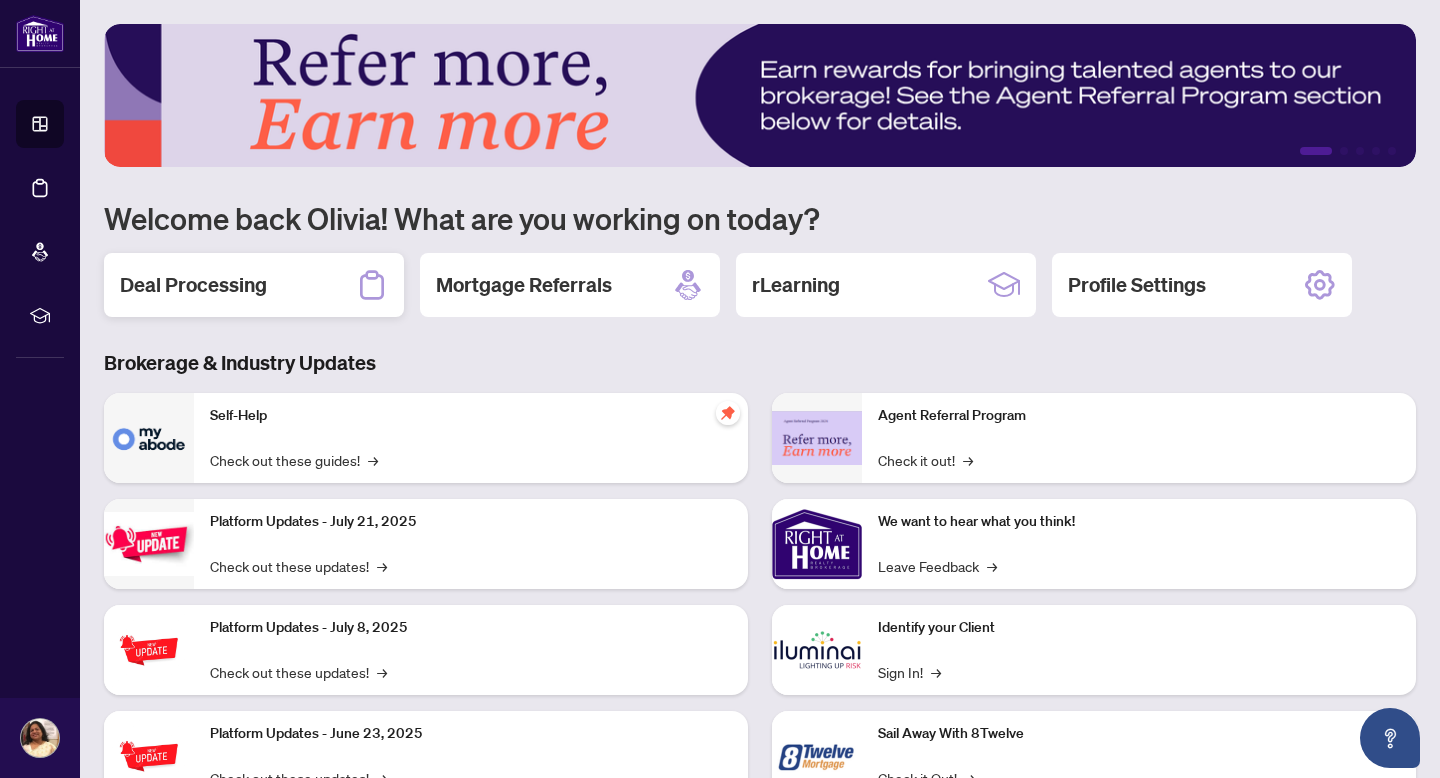 click on "Deal Processing" at bounding box center [193, 285] 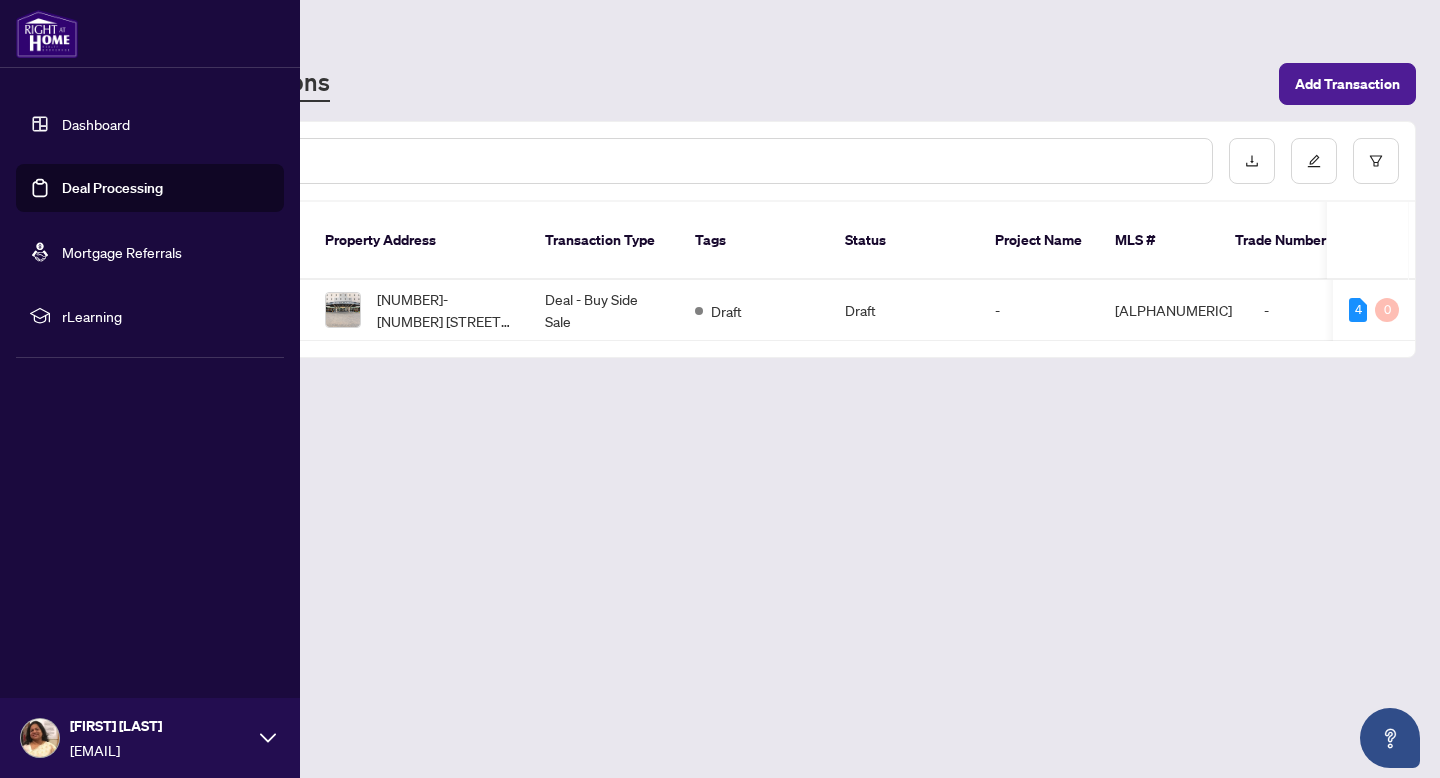 click 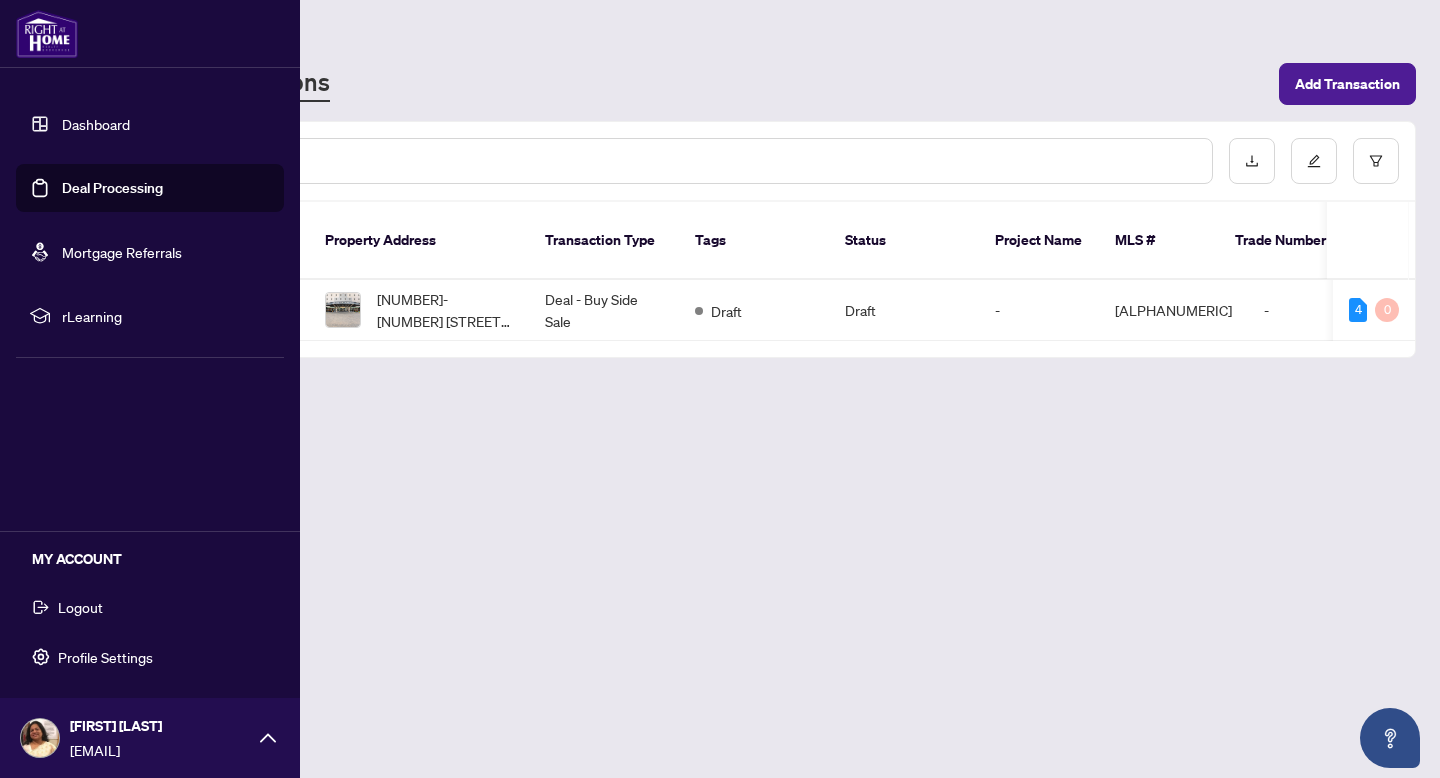click on "Logout" at bounding box center (80, 607) 